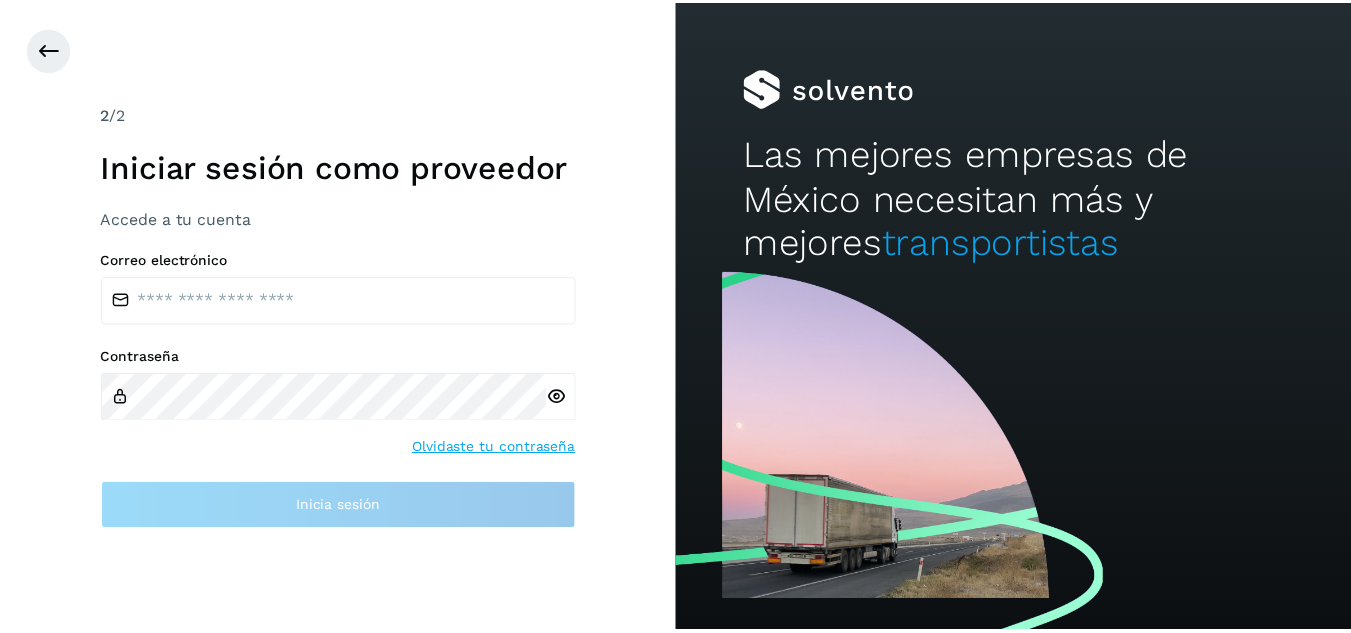 scroll, scrollTop: 0, scrollLeft: 0, axis: both 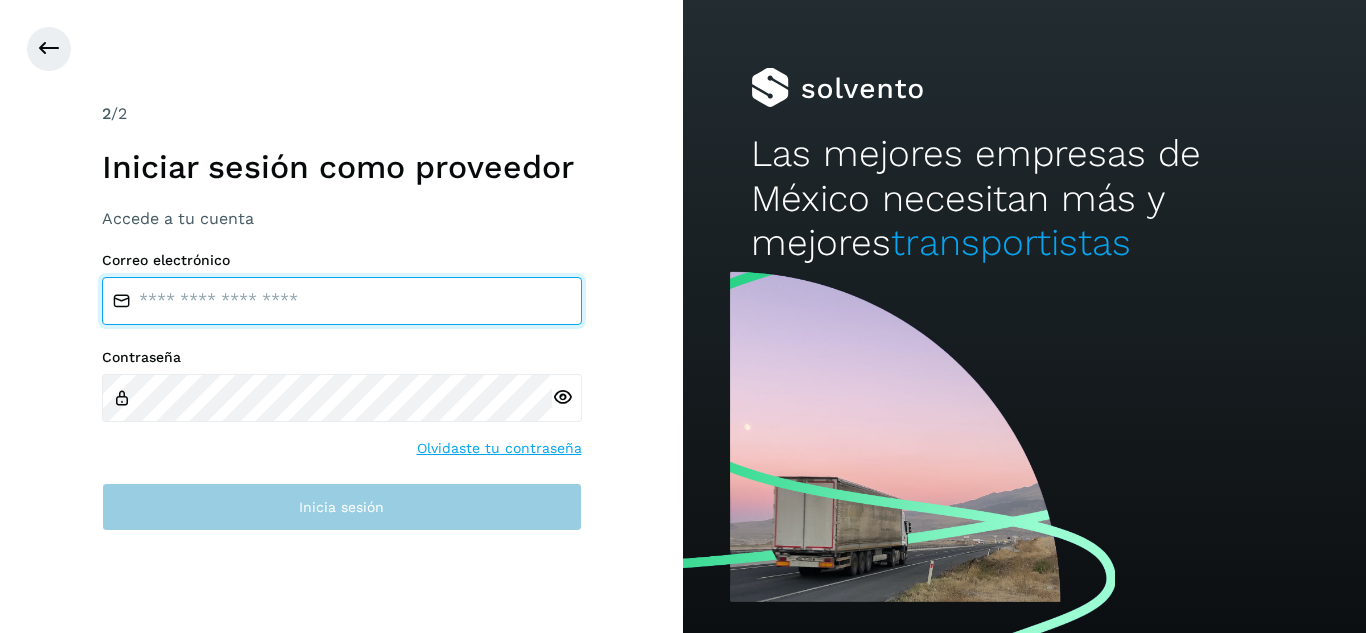 type on "**********" 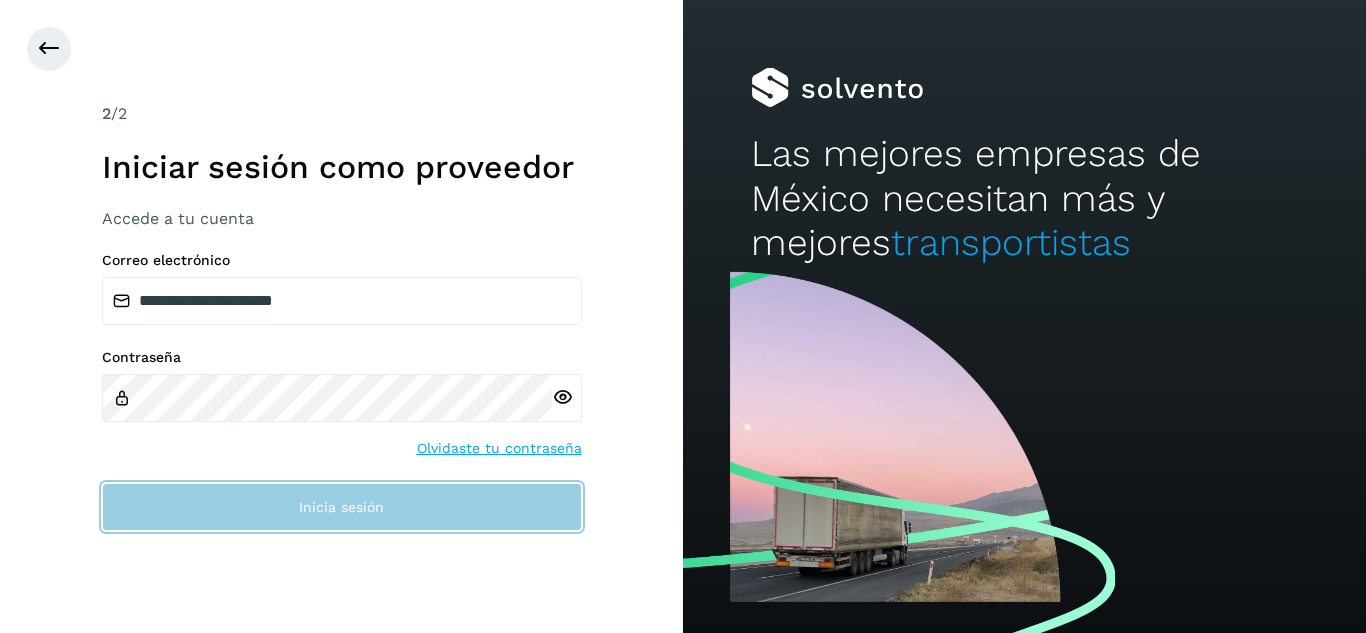 click on "Inicia sesión" at bounding box center [342, 507] 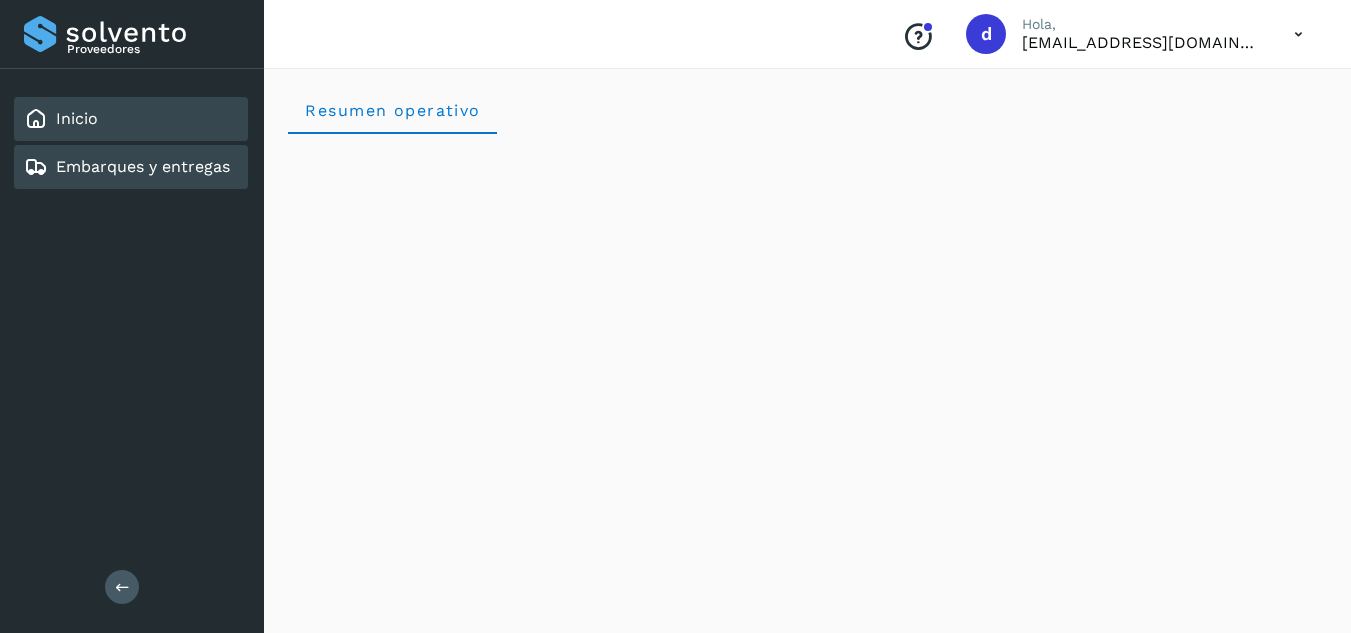 click on "Embarques y entregas" at bounding box center [143, 166] 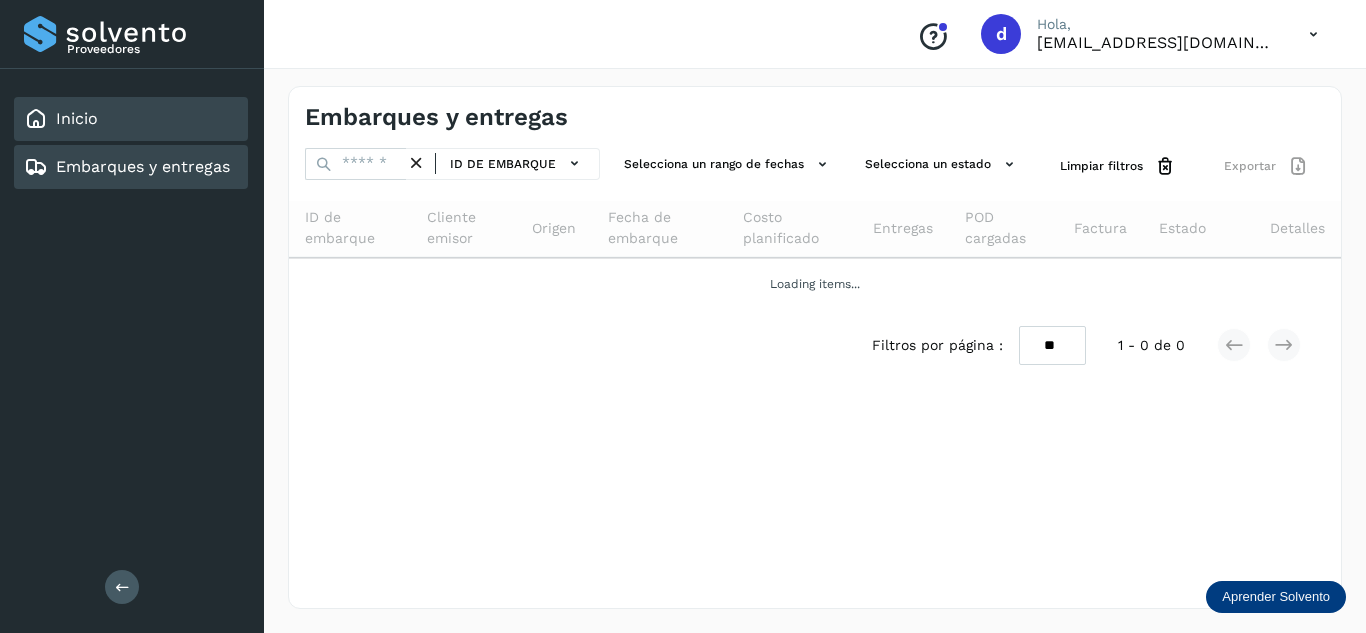 click on "Inicio" 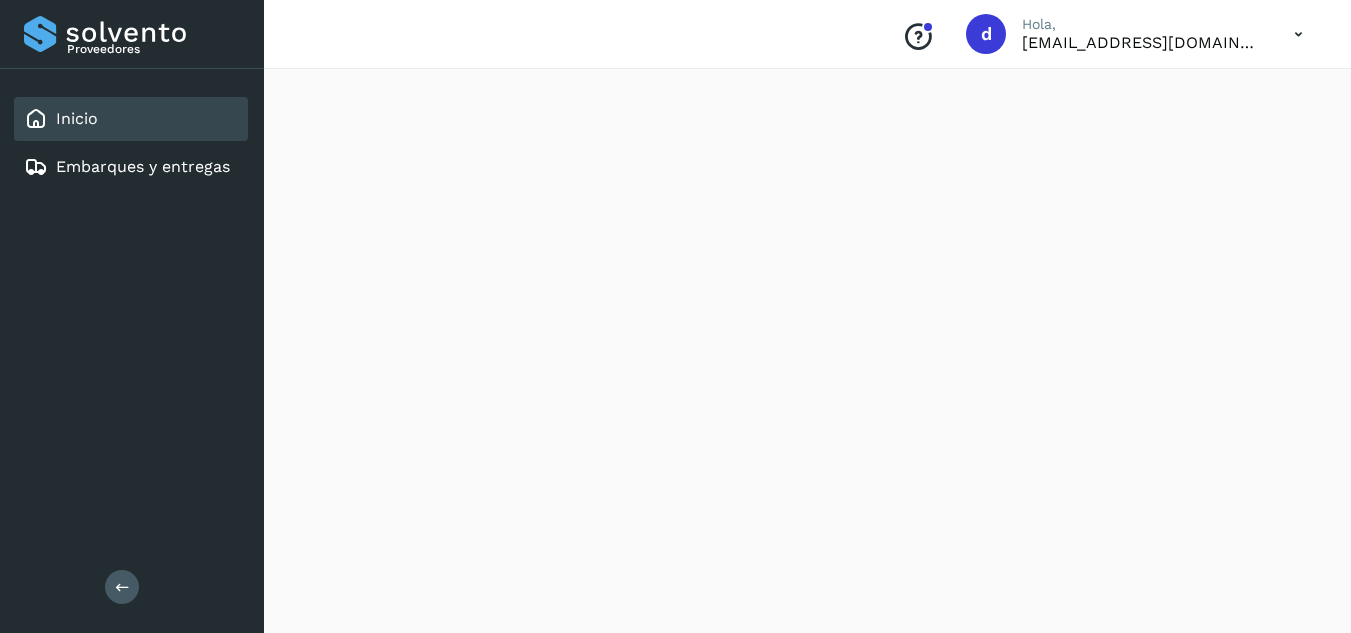 scroll, scrollTop: 1500, scrollLeft: 0, axis: vertical 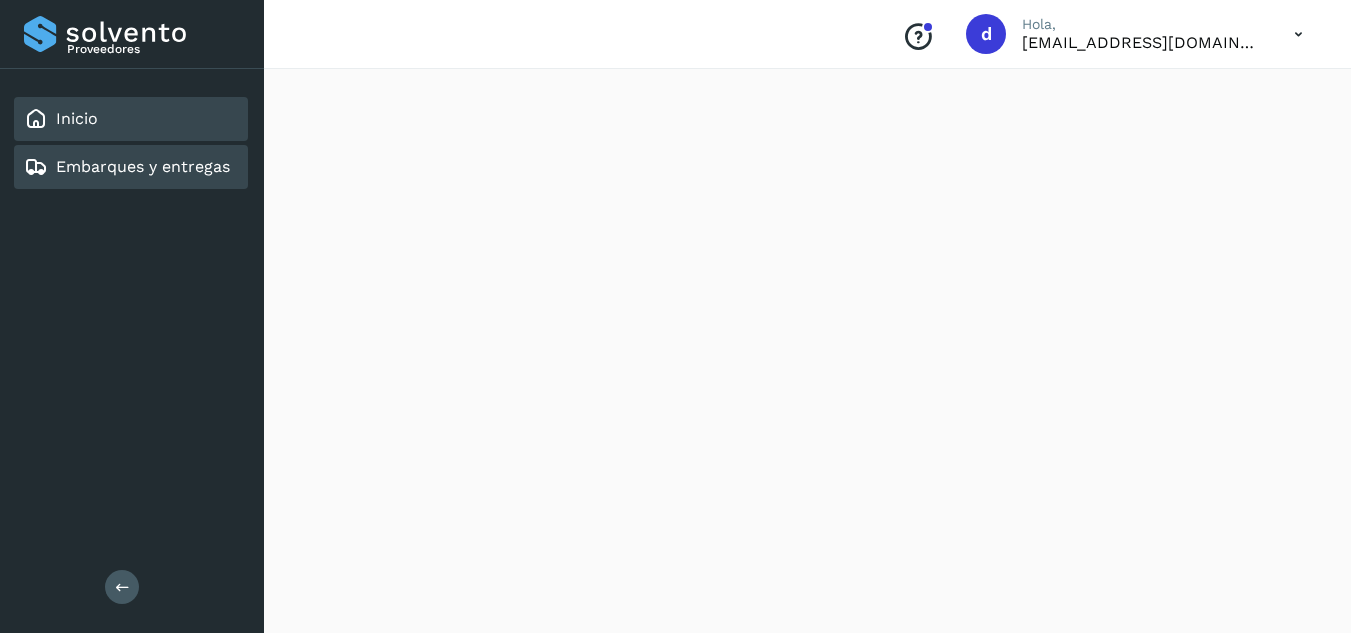 click on "Embarques y entregas" at bounding box center (143, 166) 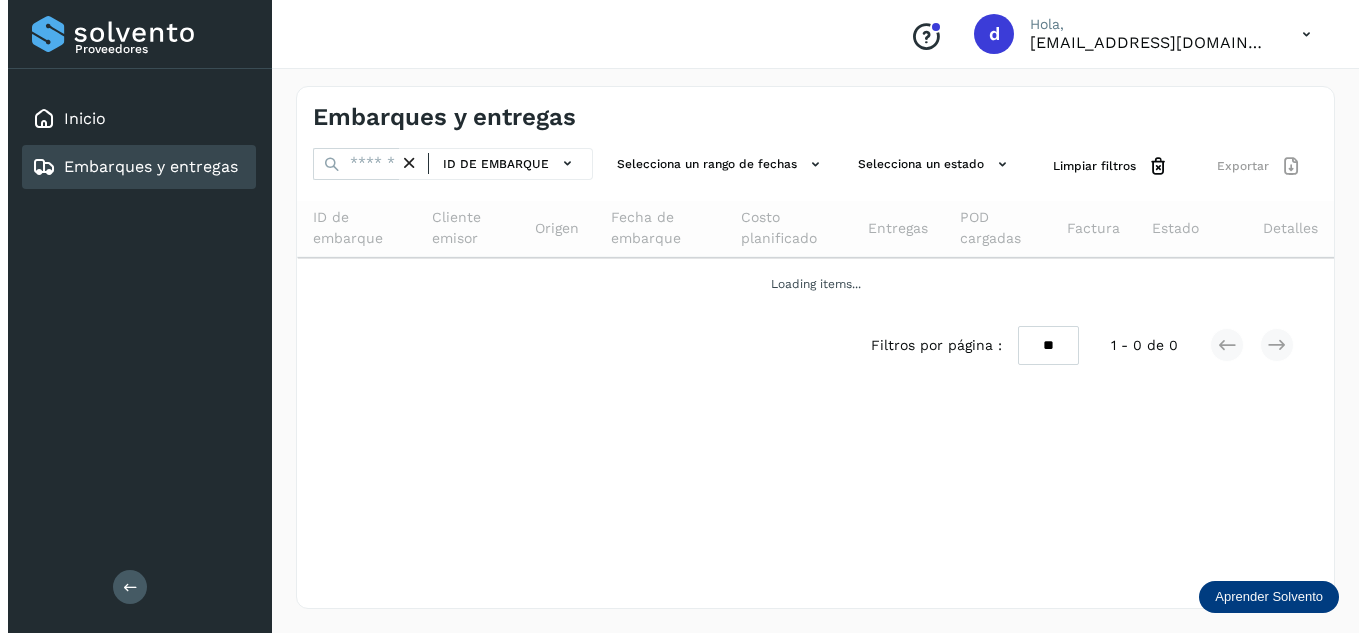 scroll, scrollTop: 0, scrollLeft: 0, axis: both 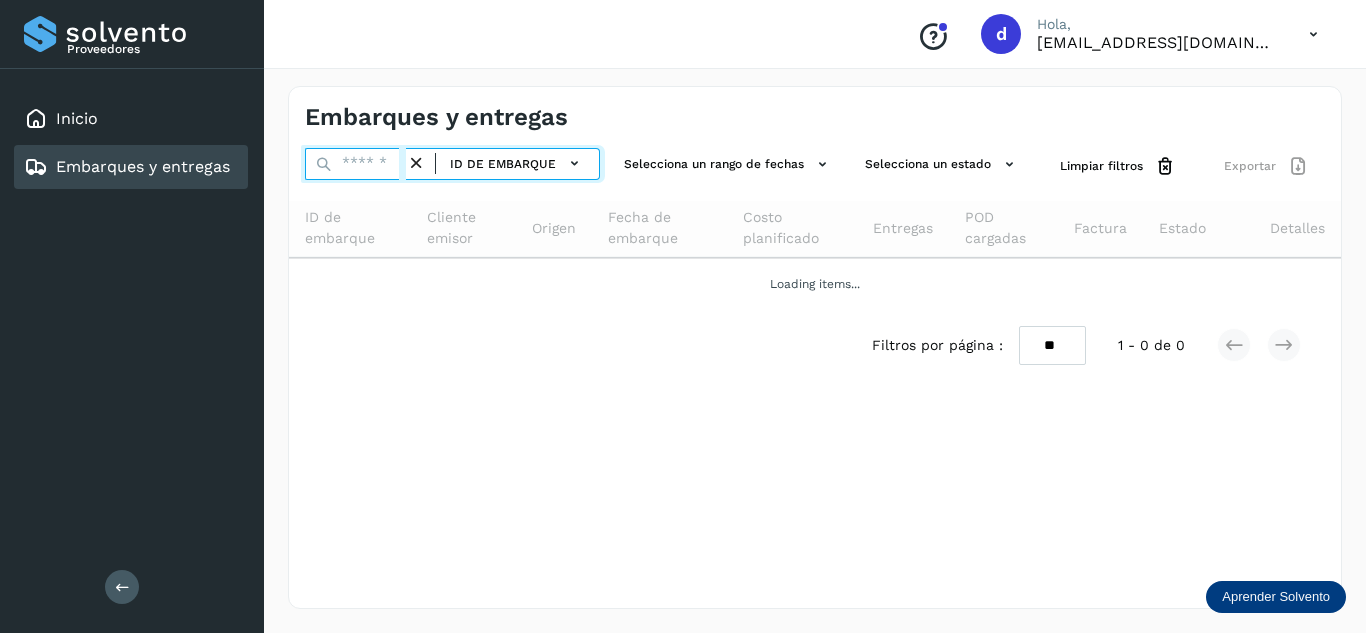 click at bounding box center [355, 164] 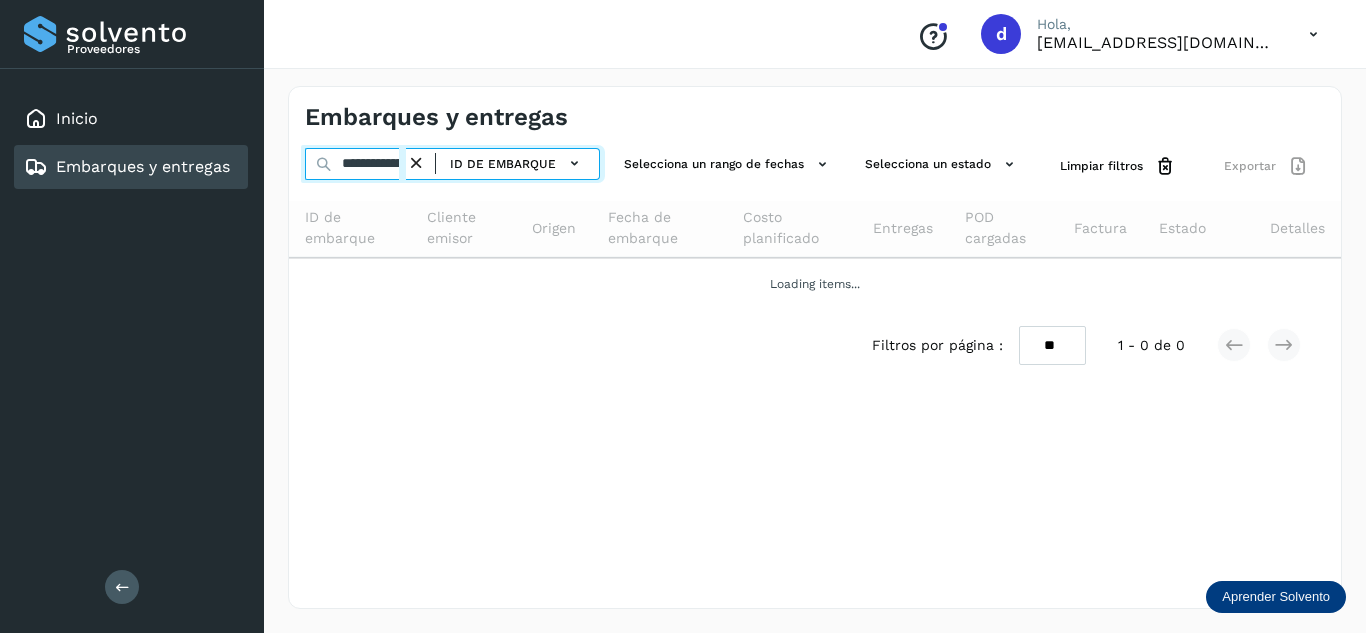 scroll, scrollTop: 0, scrollLeft: 77, axis: horizontal 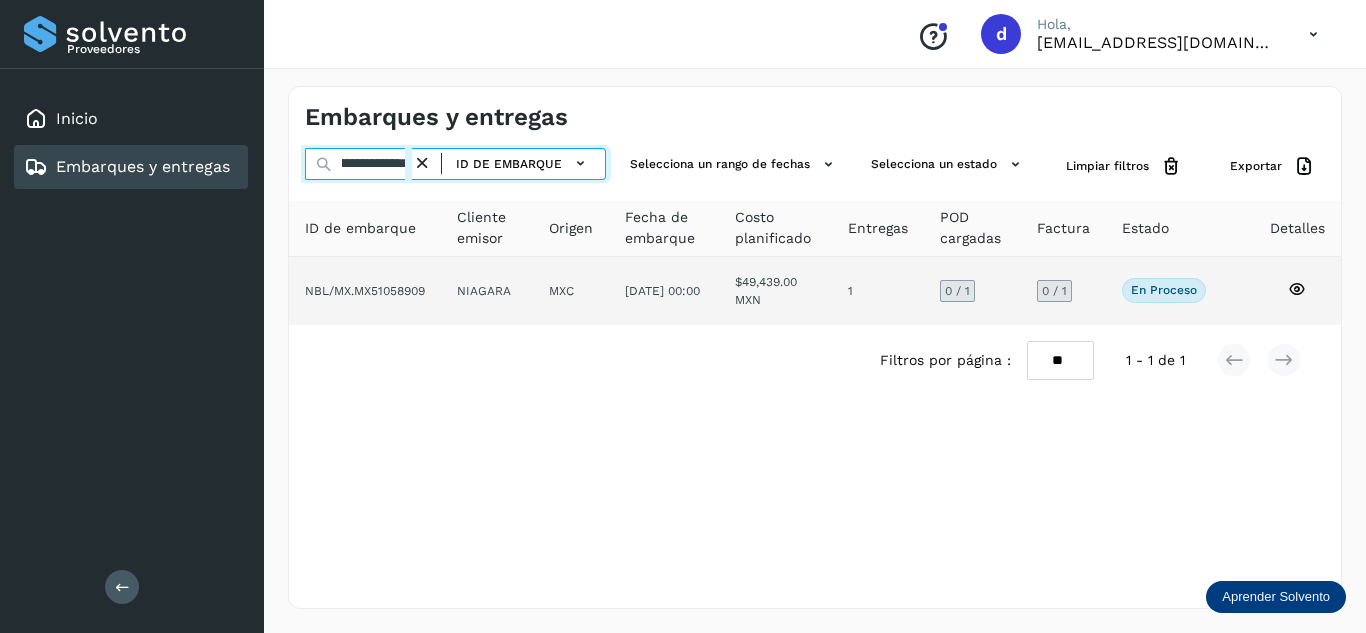 type on "**********" 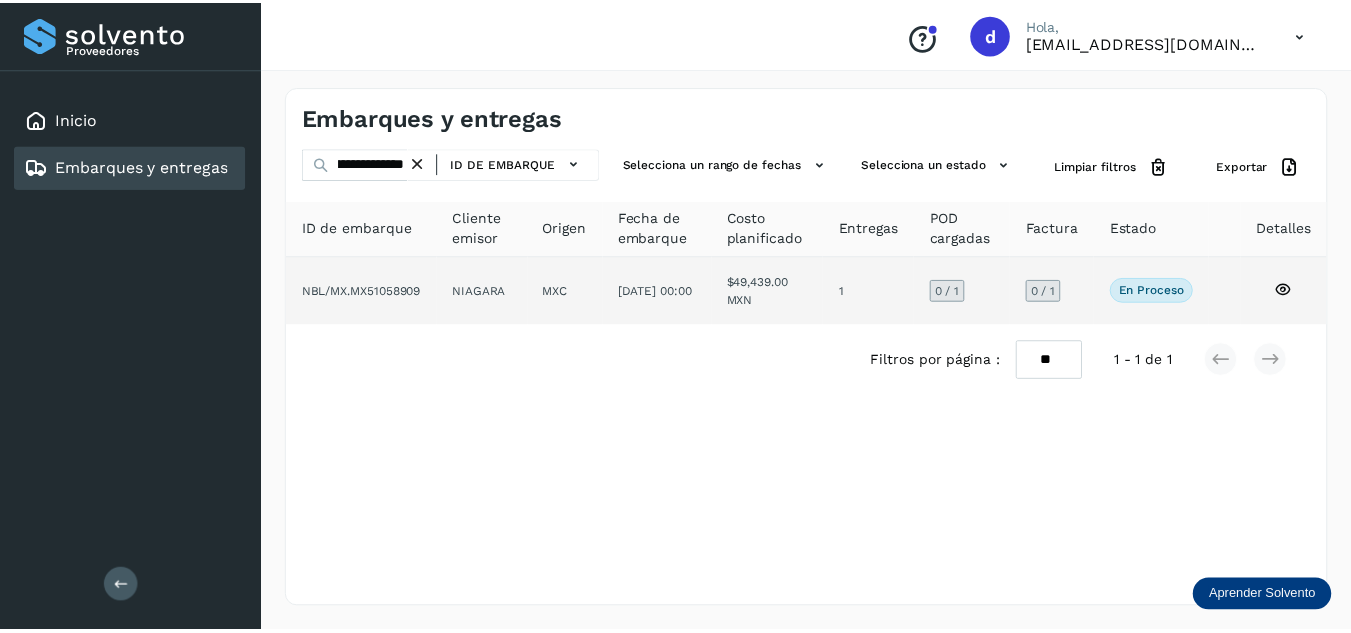 scroll, scrollTop: 0, scrollLeft: 0, axis: both 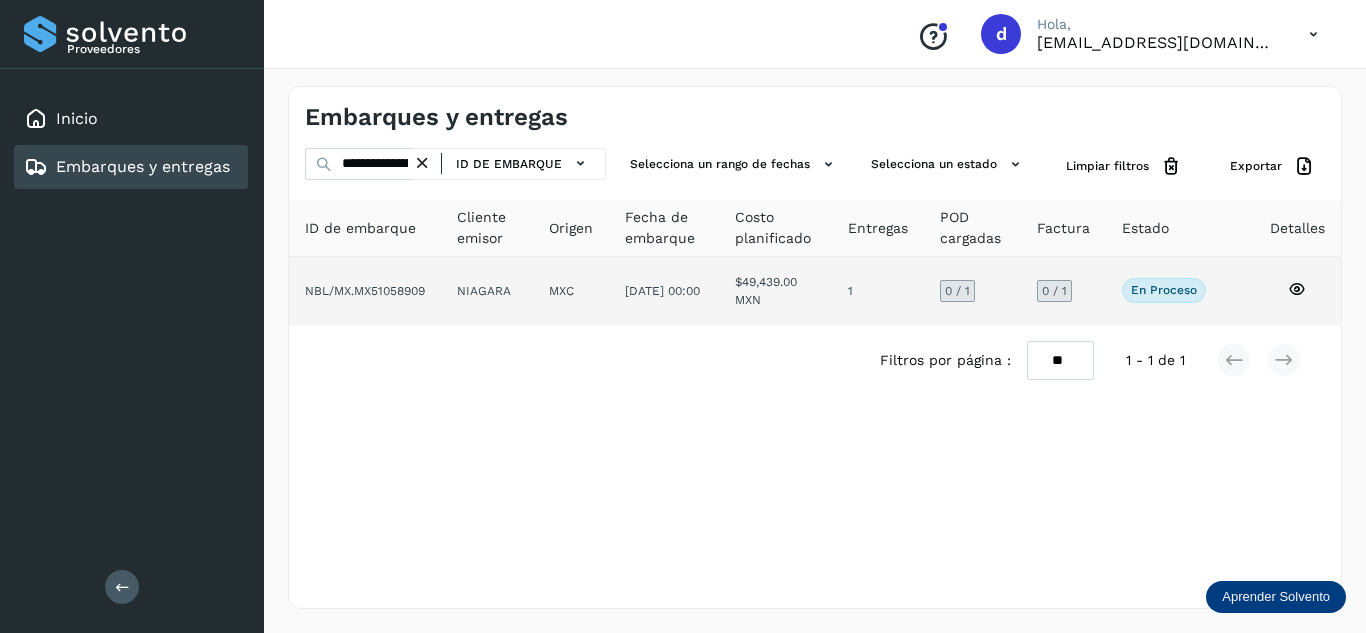 click 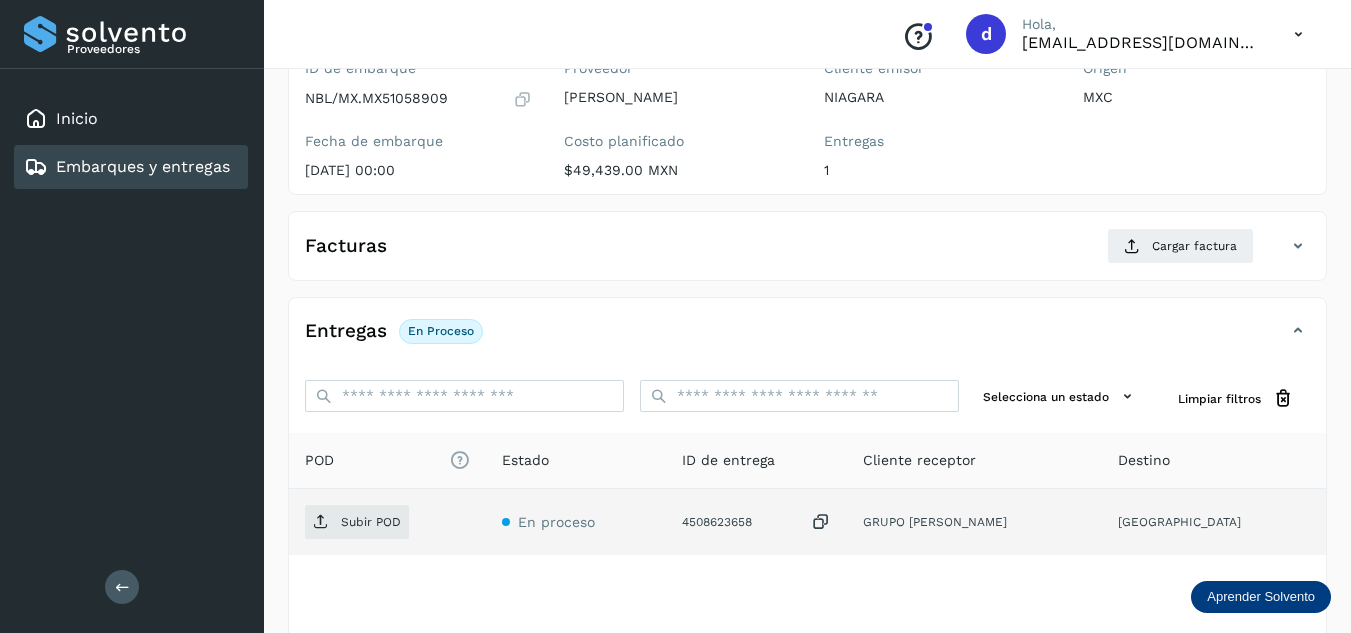 scroll, scrollTop: 200, scrollLeft: 0, axis: vertical 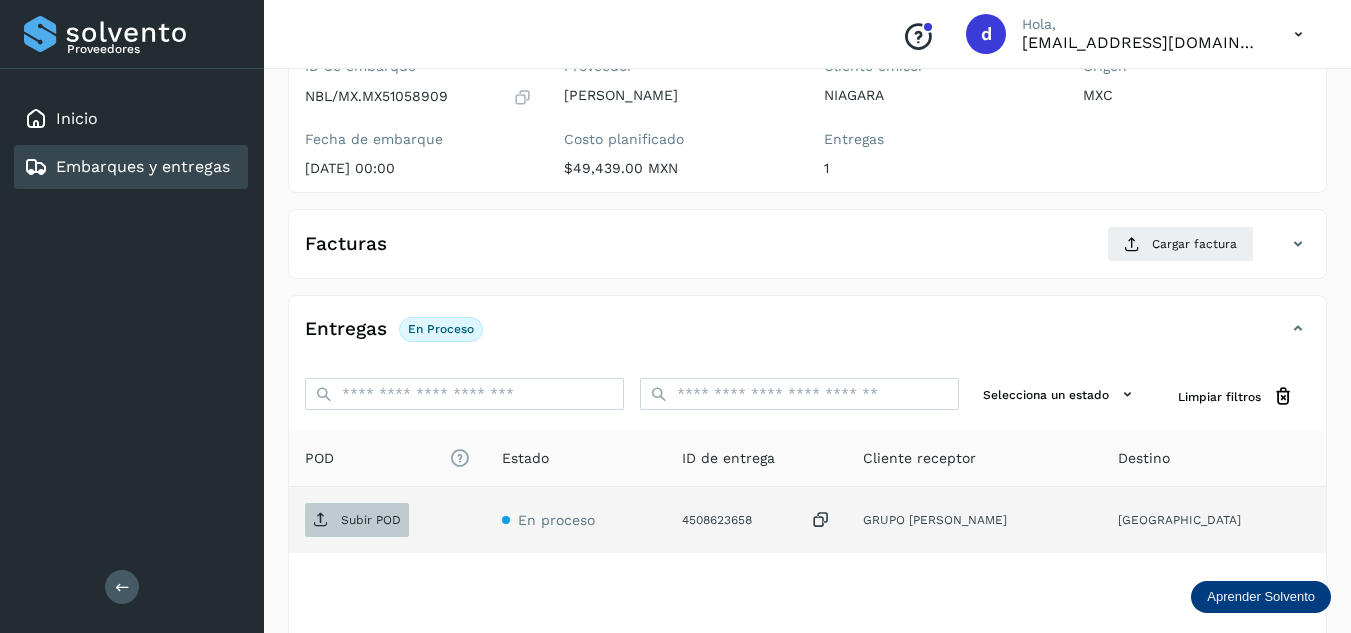 click on "Subir POD" at bounding box center [371, 520] 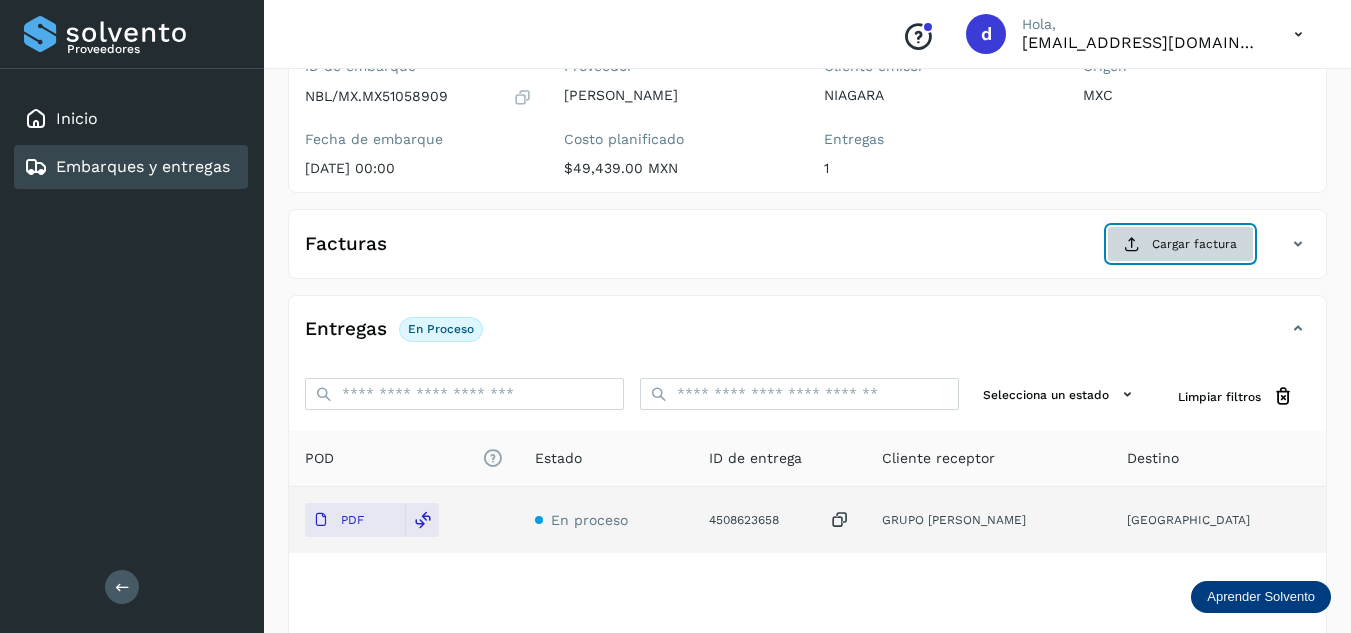 click on "Cargar factura" at bounding box center [1180, 244] 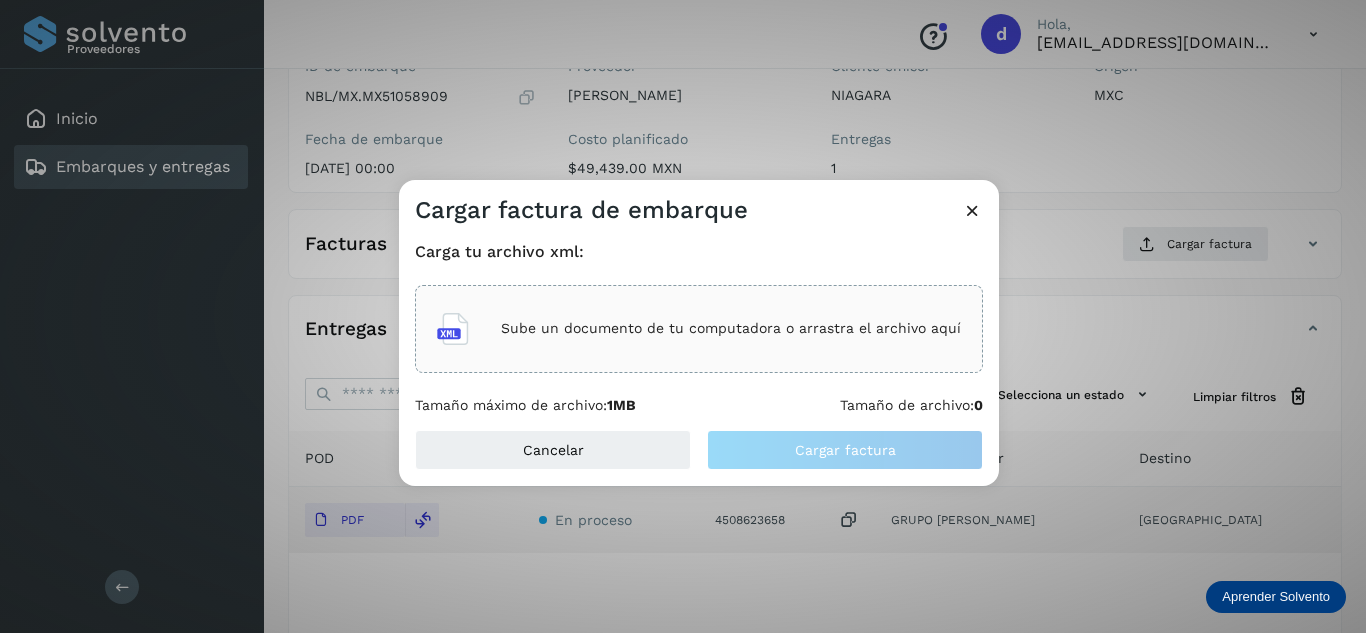 click on "Sube un documento de tu computadora o arrastra el archivo aquí" at bounding box center (731, 328) 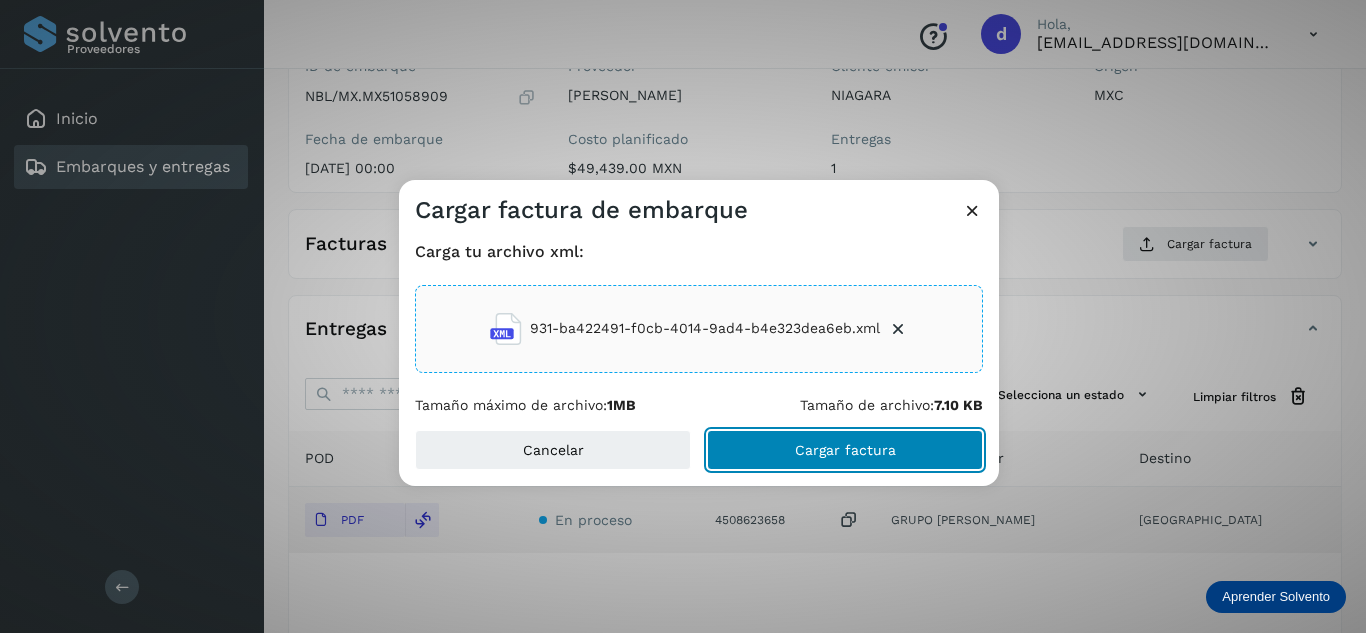 click on "Cargar factura" 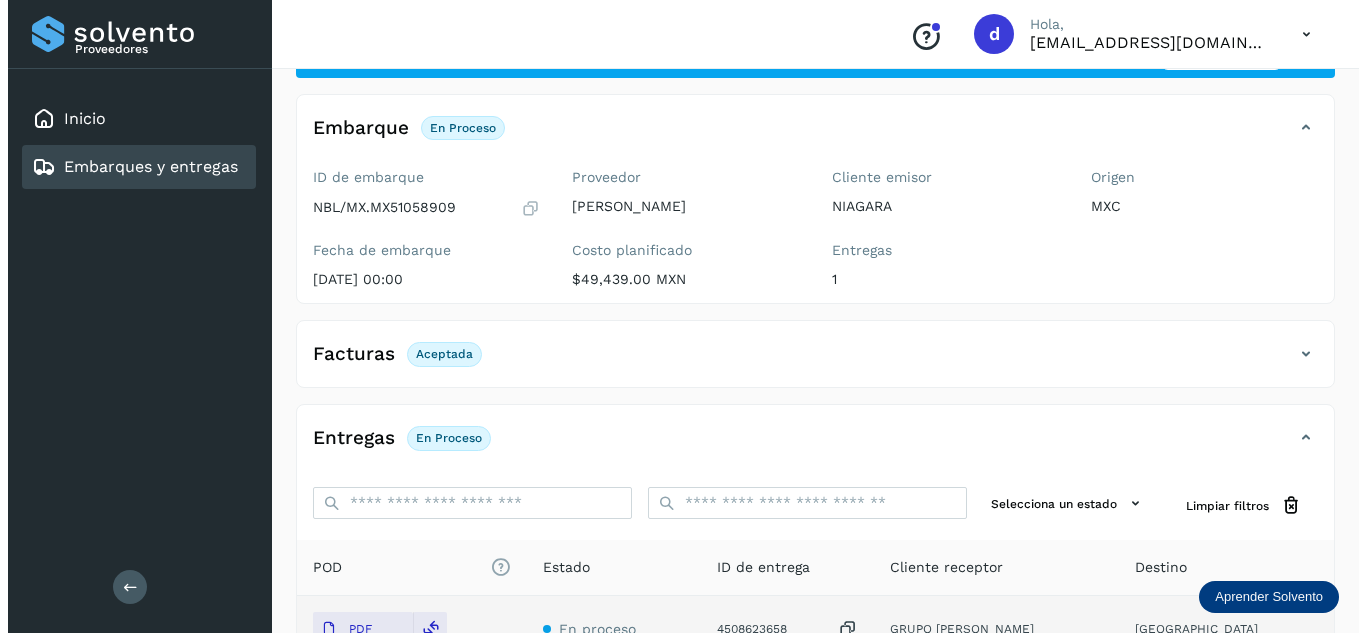 scroll, scrollTop: 0, scrollLeft: 0, axis: both 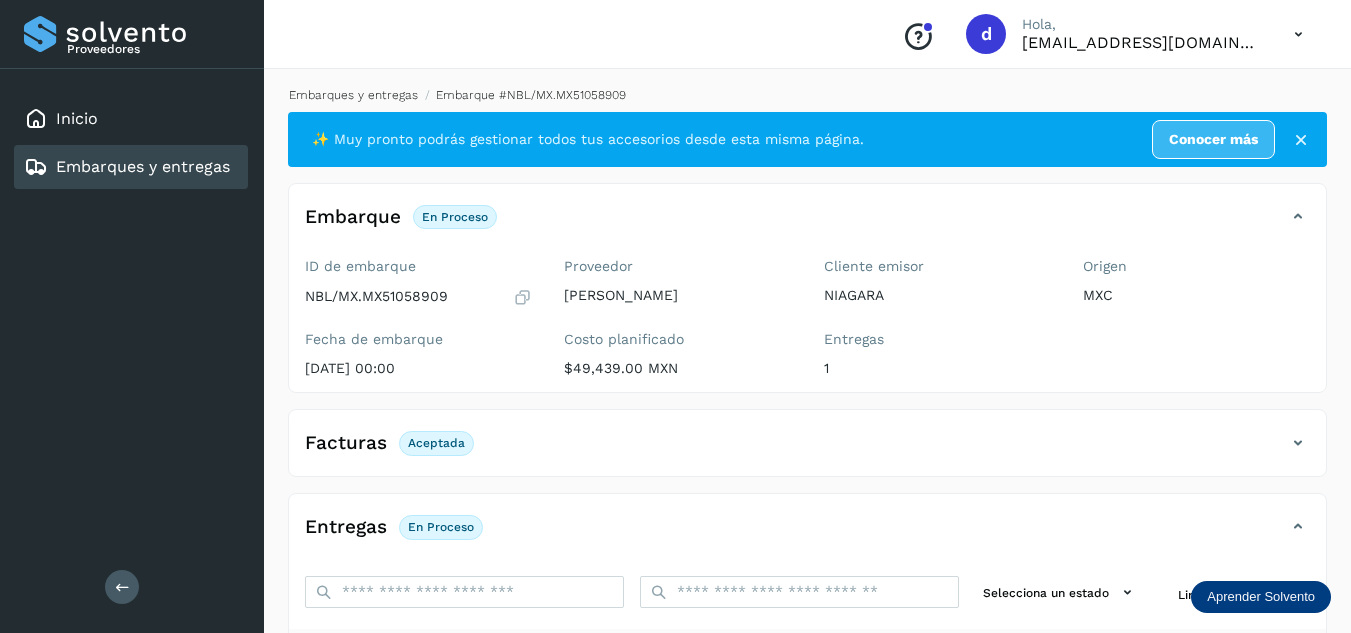 click on "Embarques y entregas" at bounding box center (353, 95) 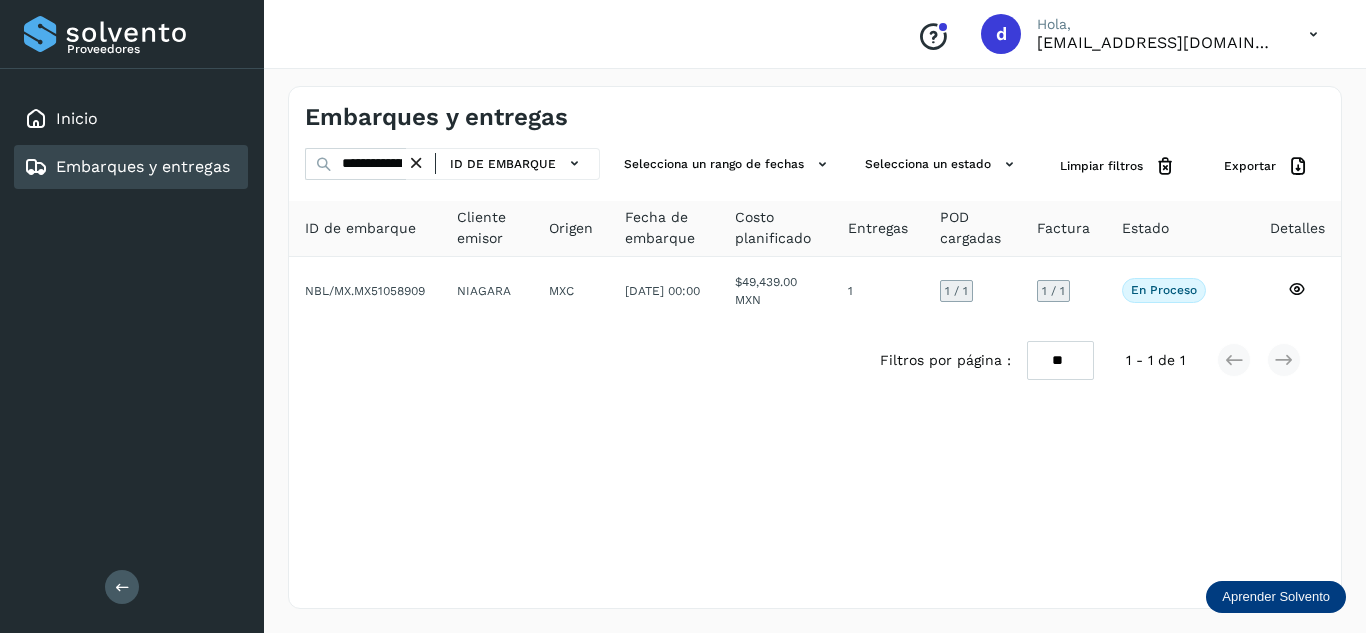 click at bounding box center (416, 163) 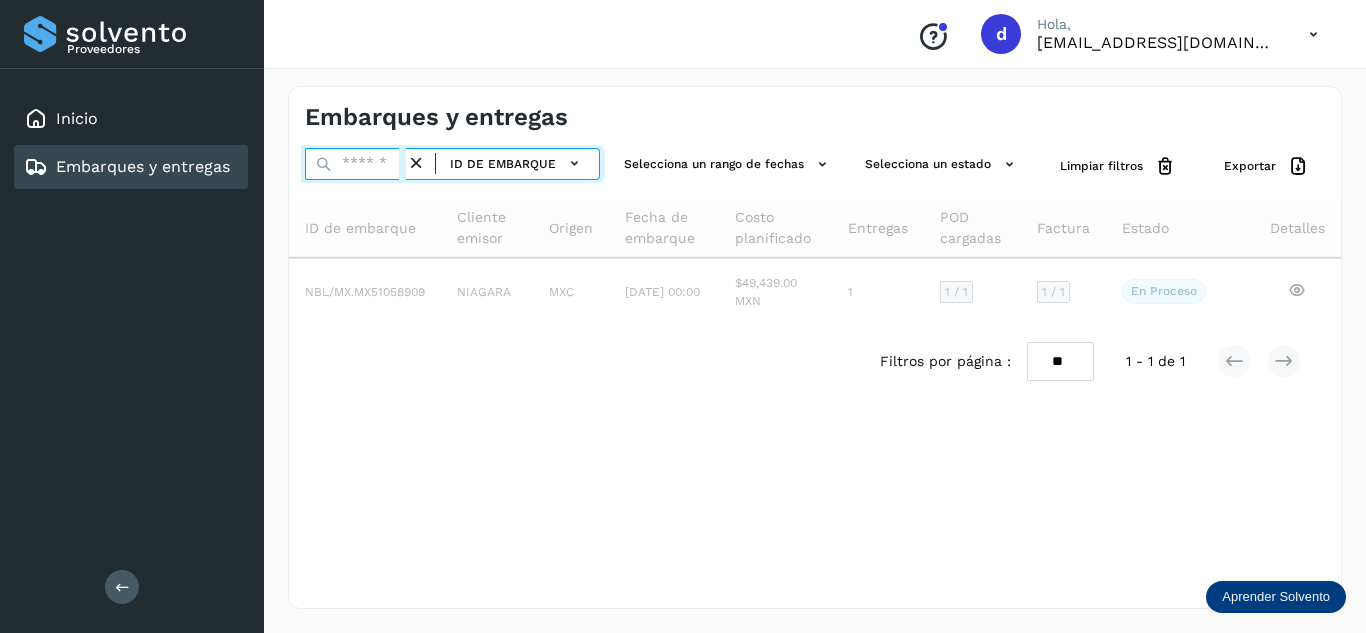 click at bounding box center [355, 164] 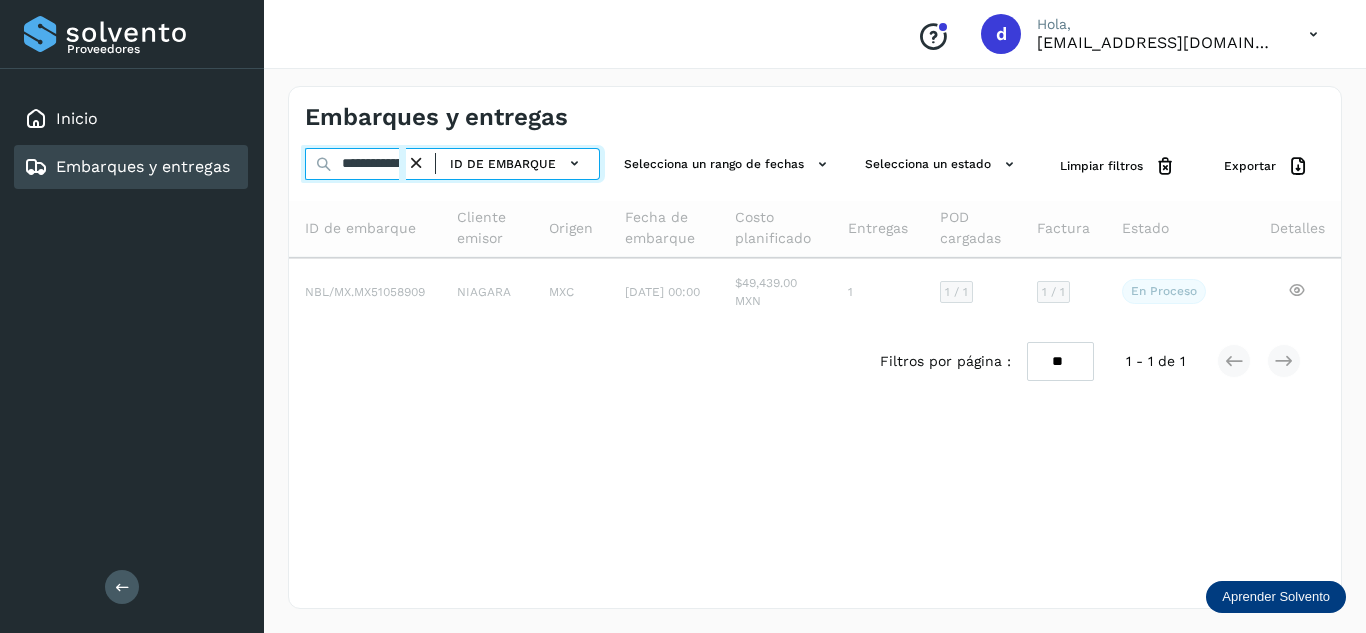 scroll, scrollTop: 0, scrollLeft: 77, axis: horizontal 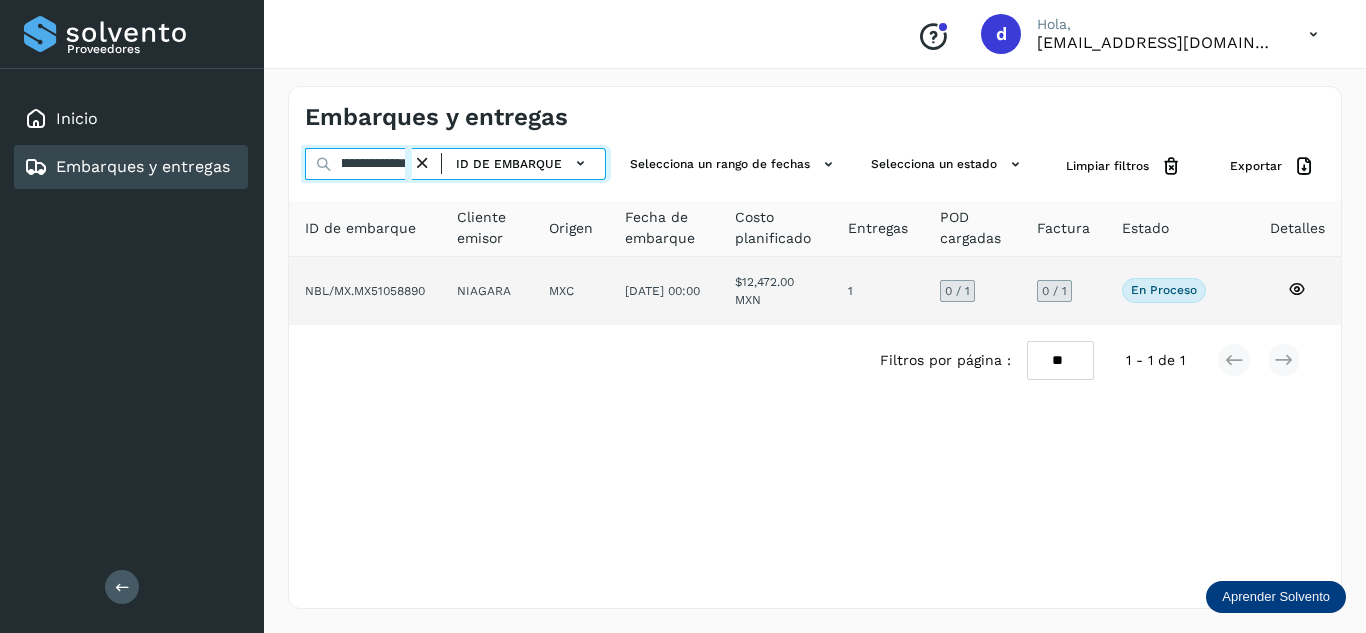 type on "**********" 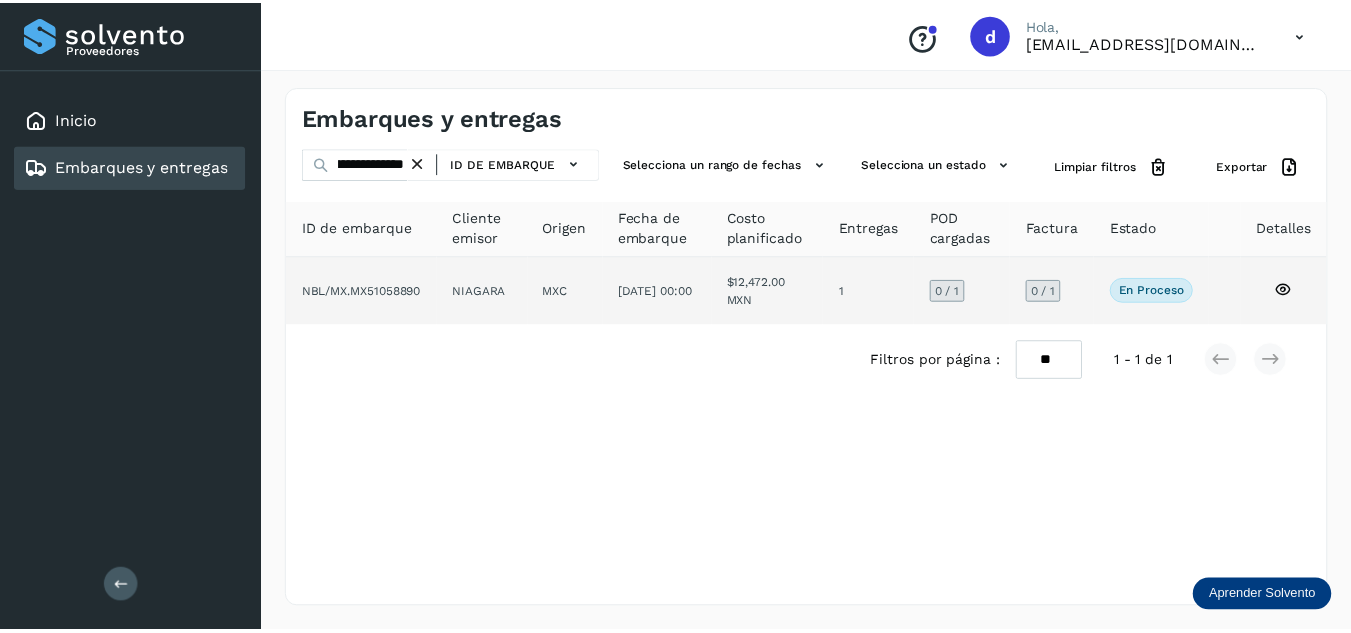 scroll, scrollTop: 0, scrollLeft: 0, axis: both 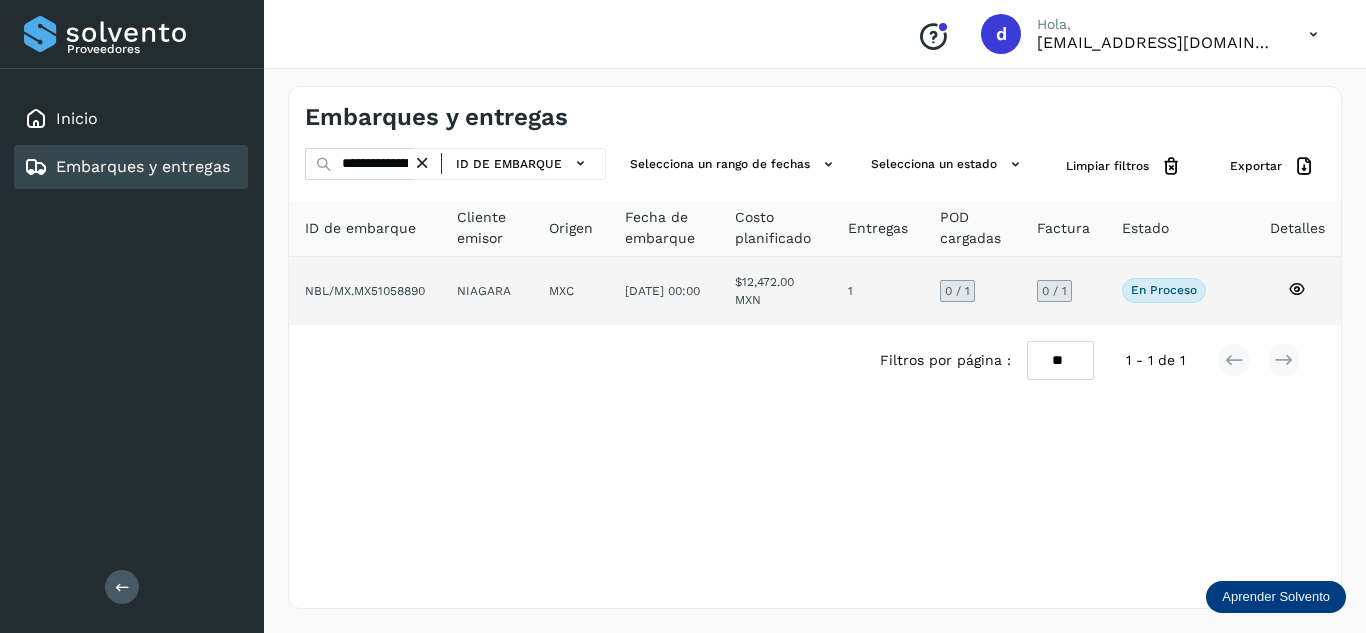 click 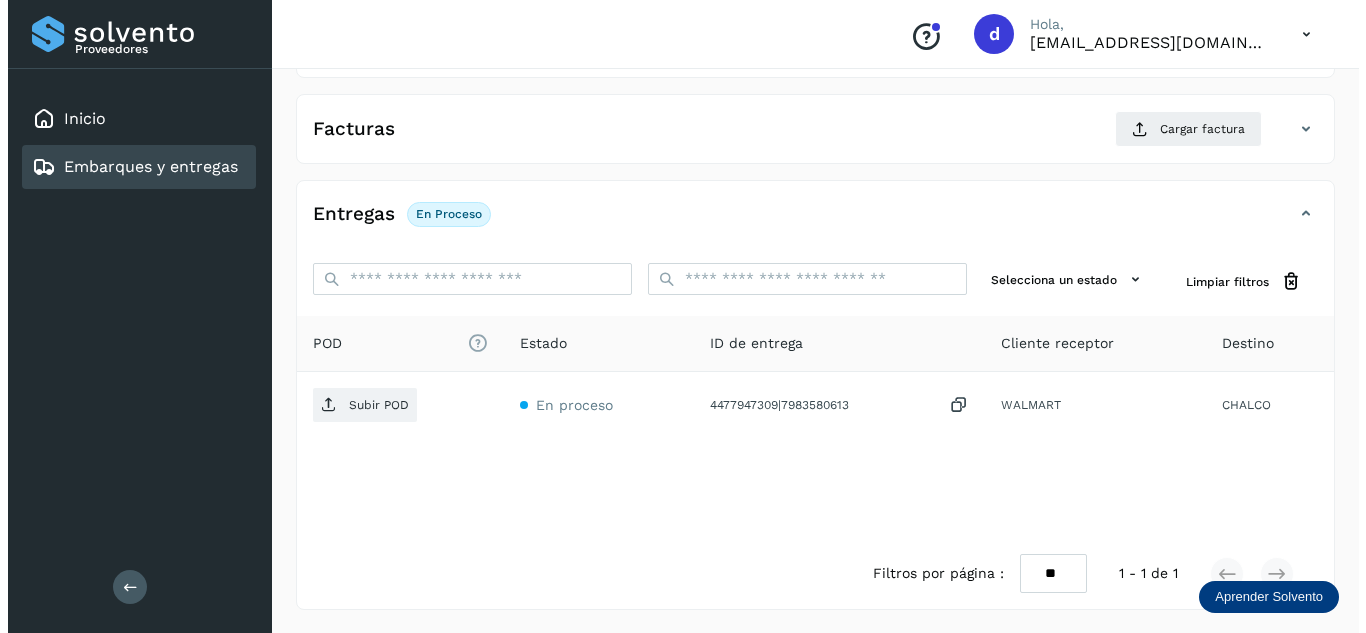 scroll, scrollTop: 316, scrollLeft: 0, axis: vertical 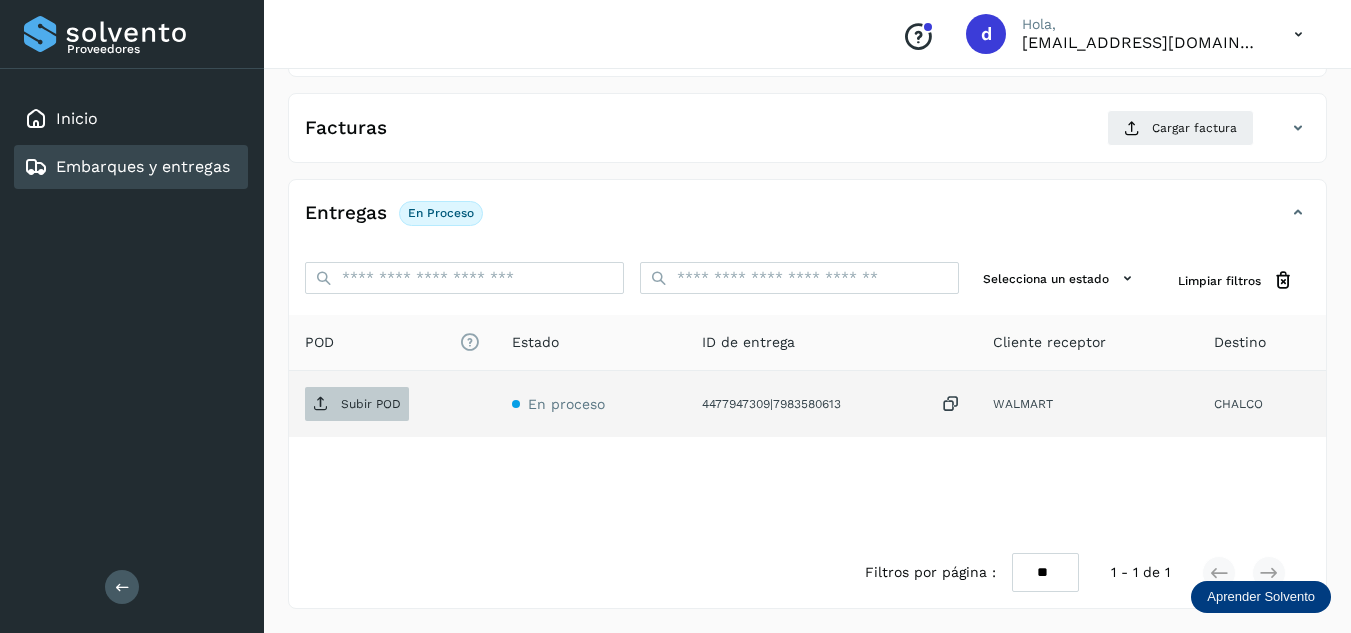 click on "Subir POD" at bounding box center [371, 404] 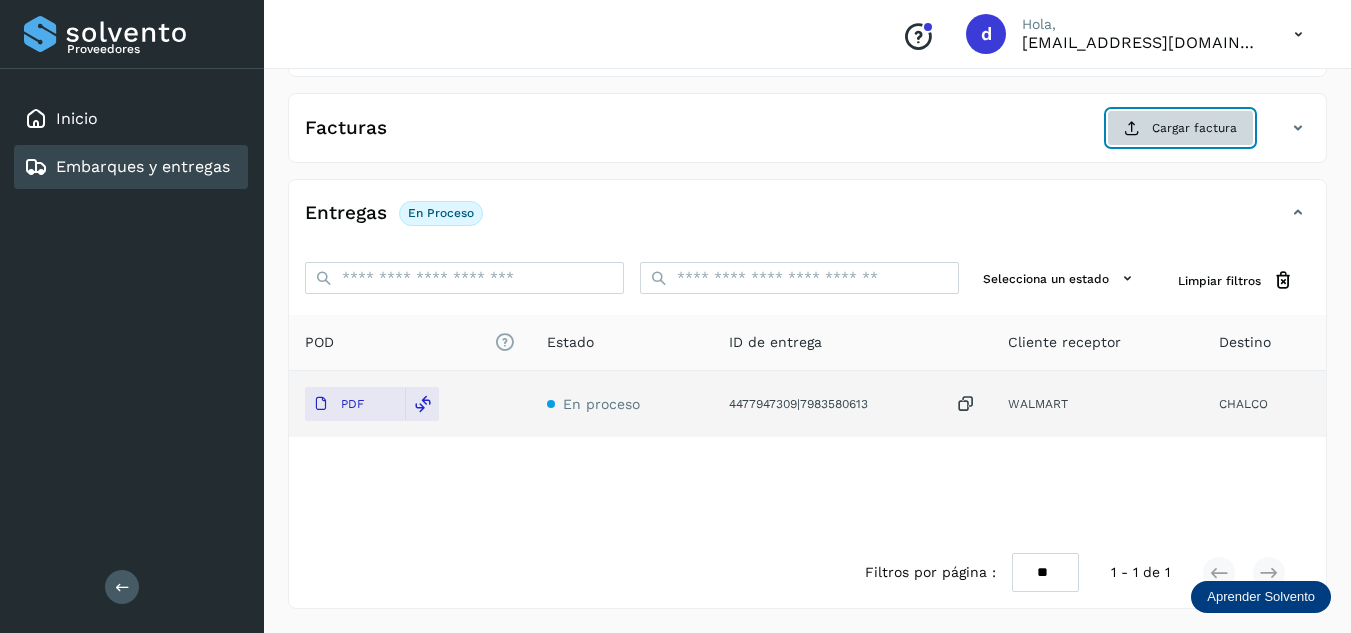 click on "Cargar factura" 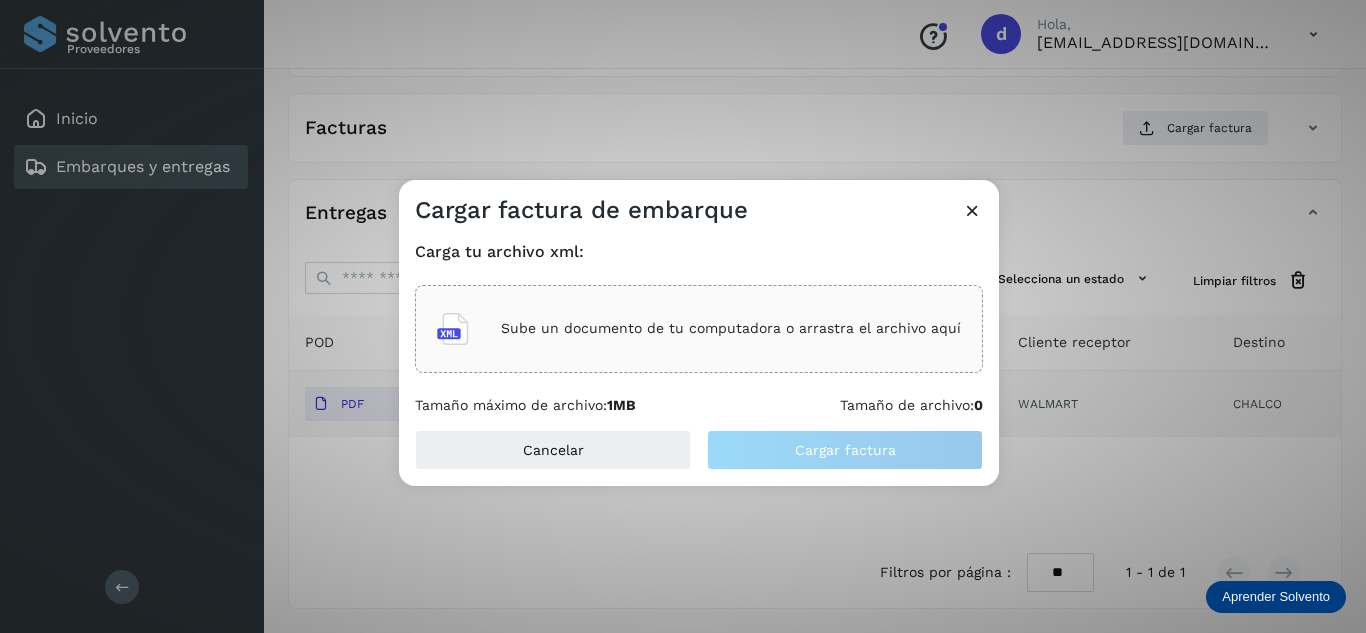 click on "Sube un documento de tu computadora o arrastra el archivo aquí" at bounding box center (731, 328) 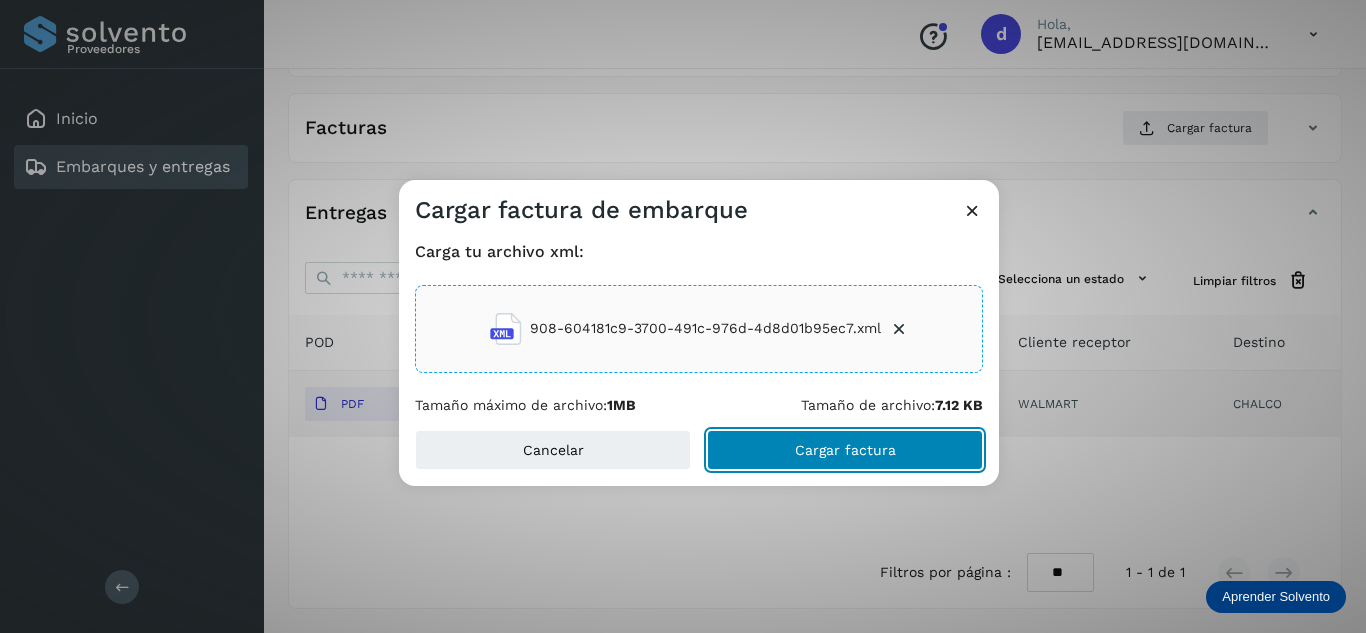 click on "Cargar factura" 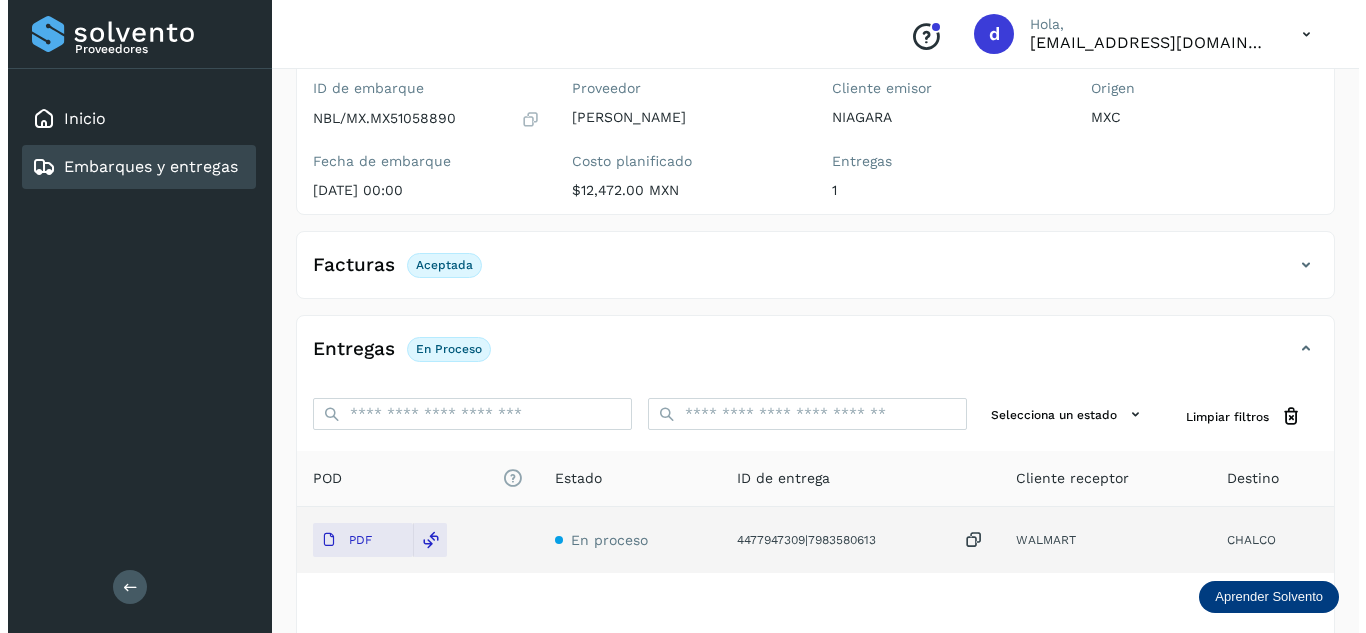 scroll, scrollTop: 0, scrollLeft: 0, axis: both 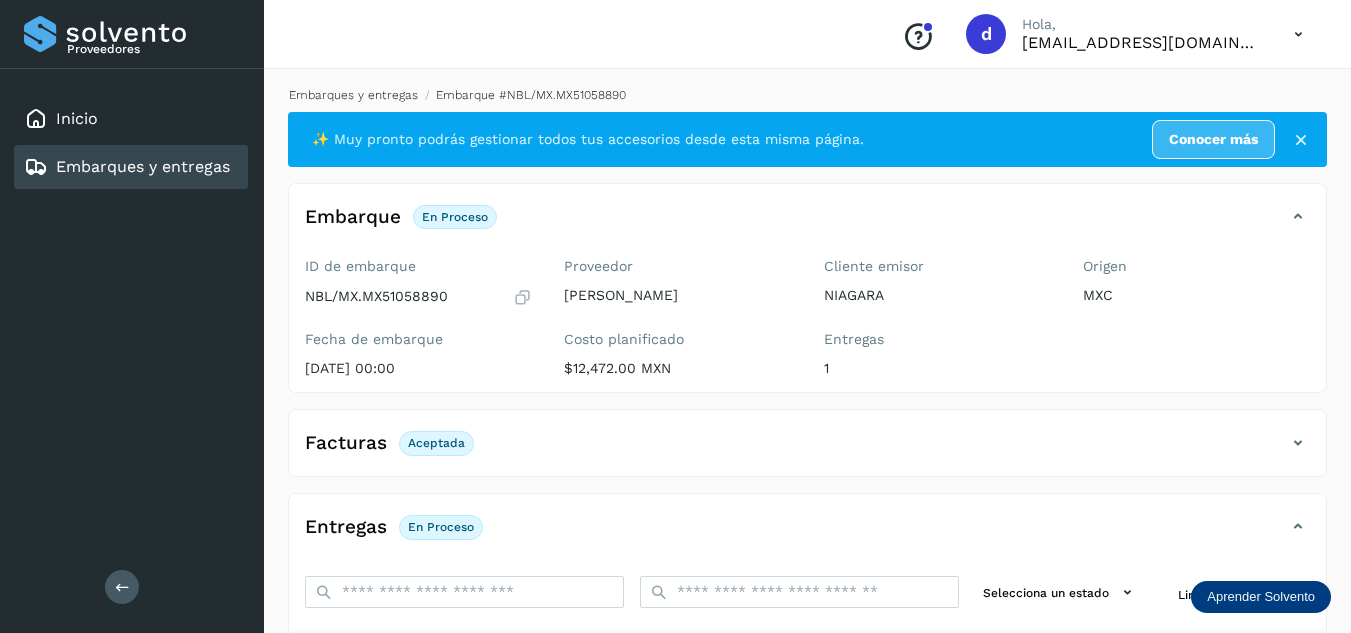 click on "Embarques y entregas" at bounding box center (353, 95) 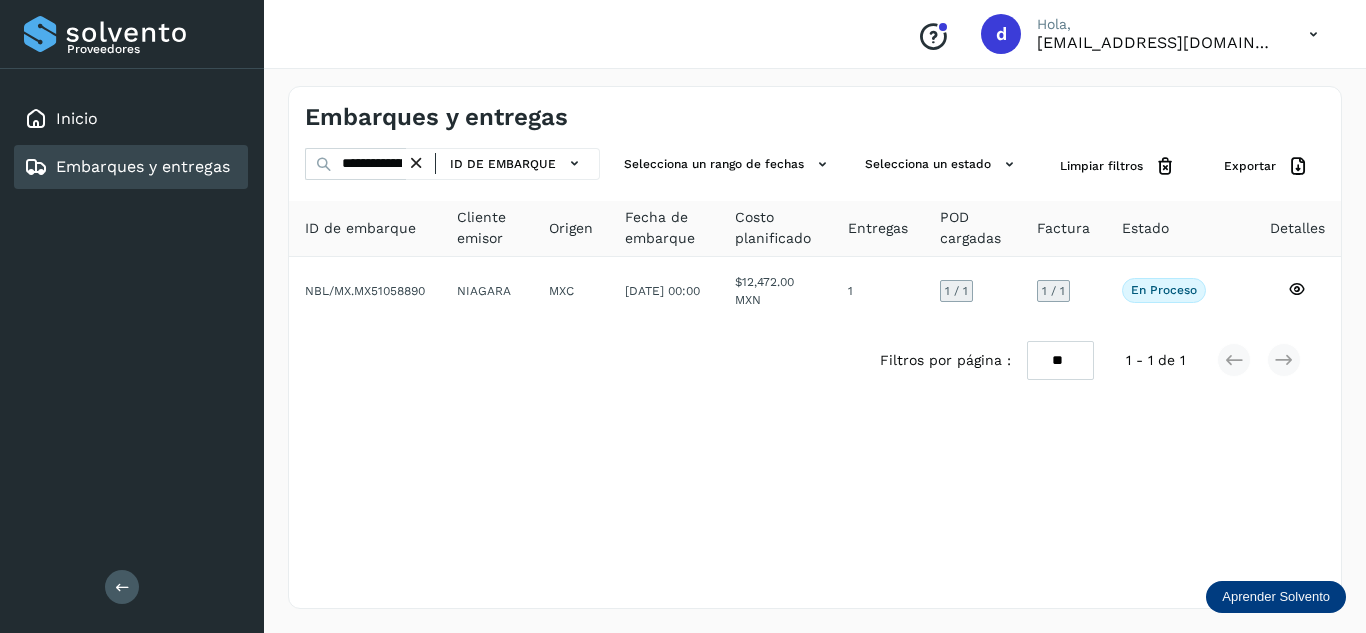 click at bounding box center (416, 163) 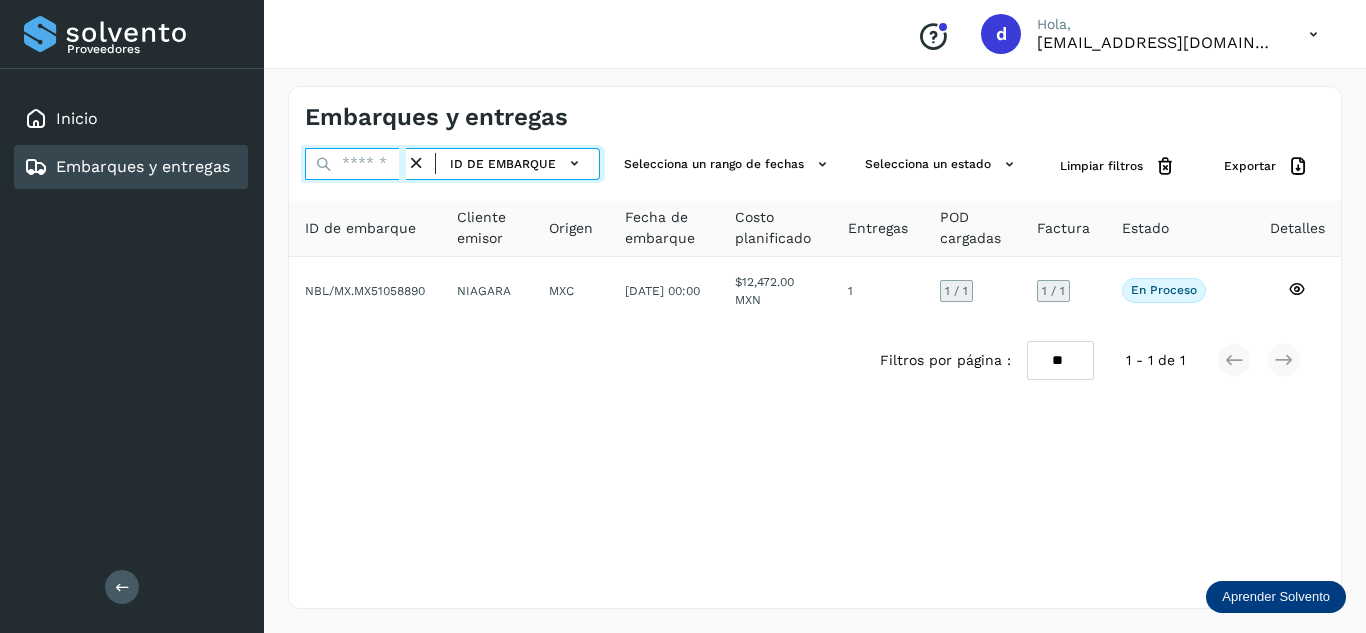 click at bounding box center (355, 164) 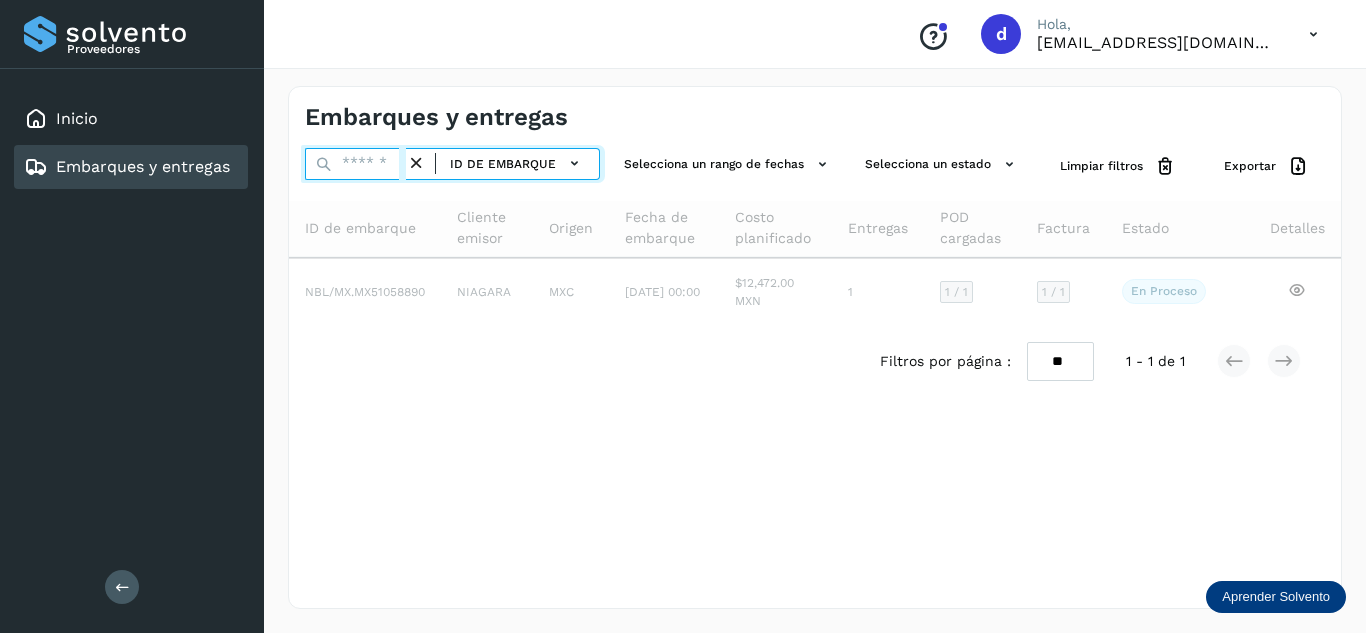 paste on "**********" 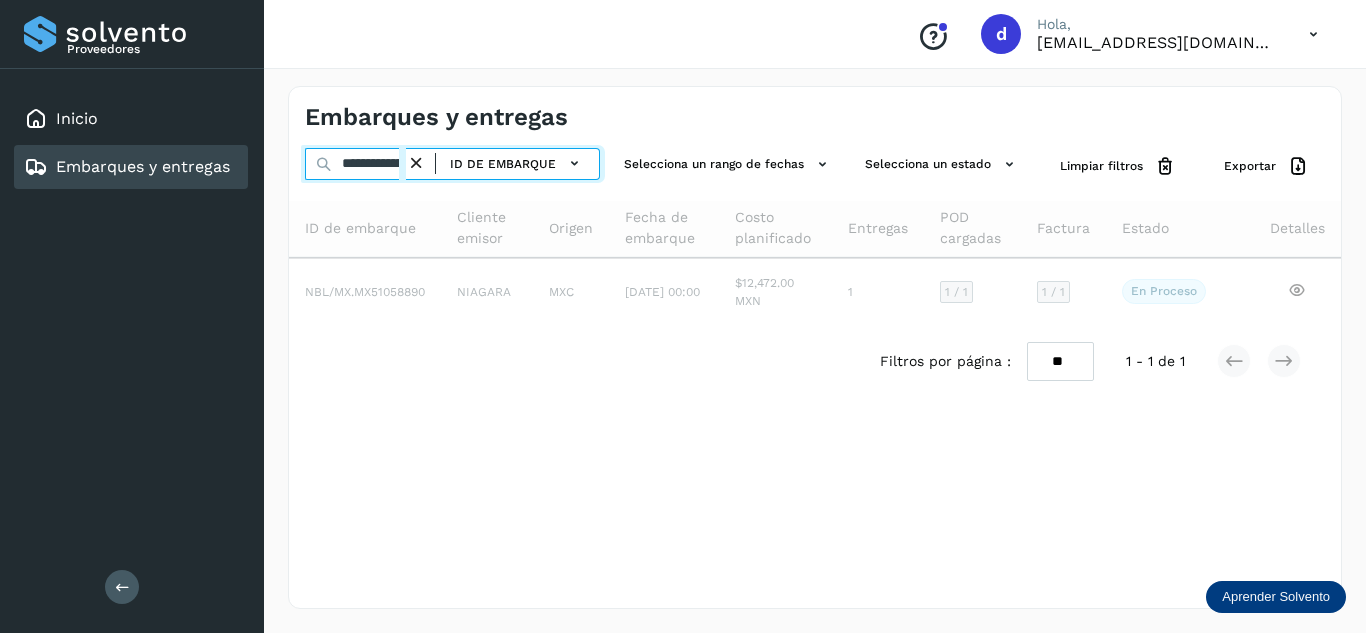 scroll, scrollTop: 0, scrollLeft: 75, axis: horizontal 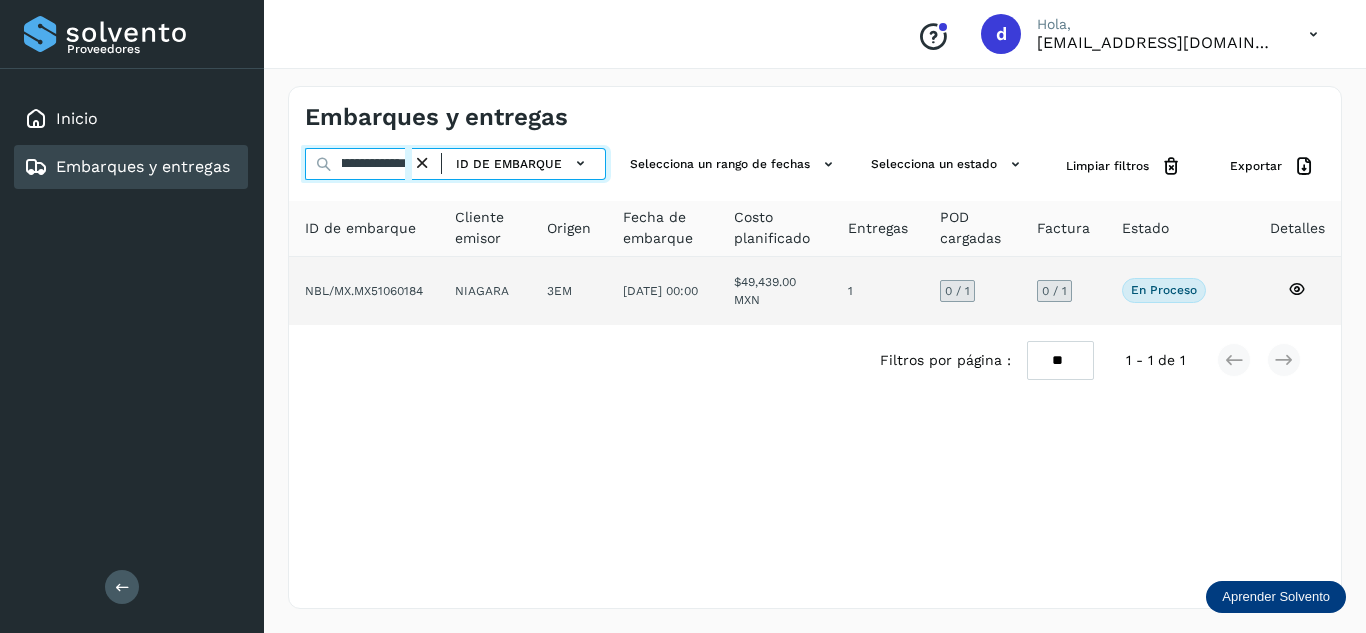 type on "**********" 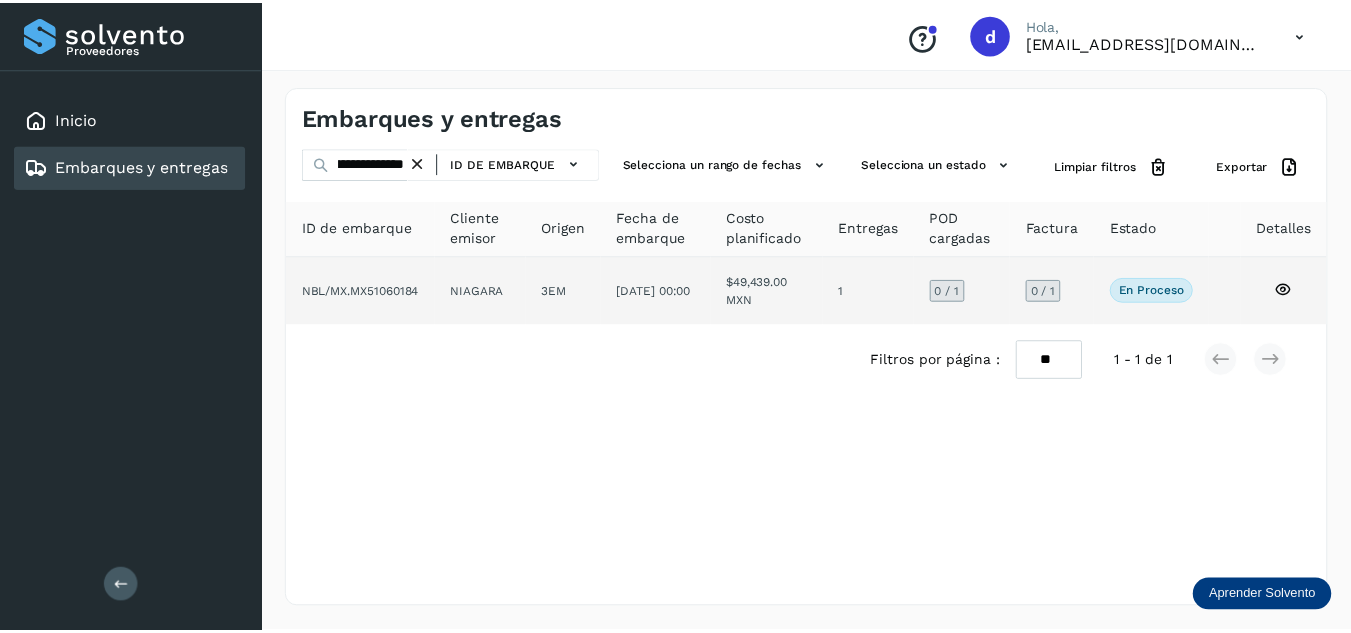 scroll, scrollTop: 0, scrollLeft: 0, axis: both 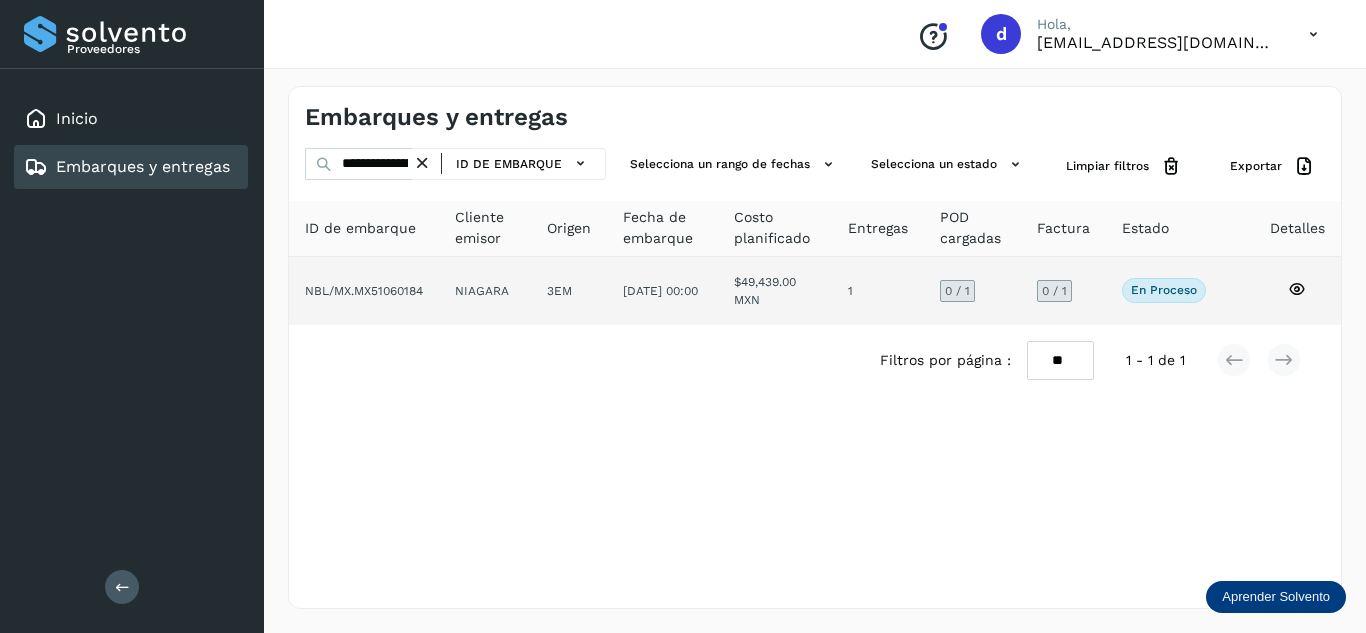 click 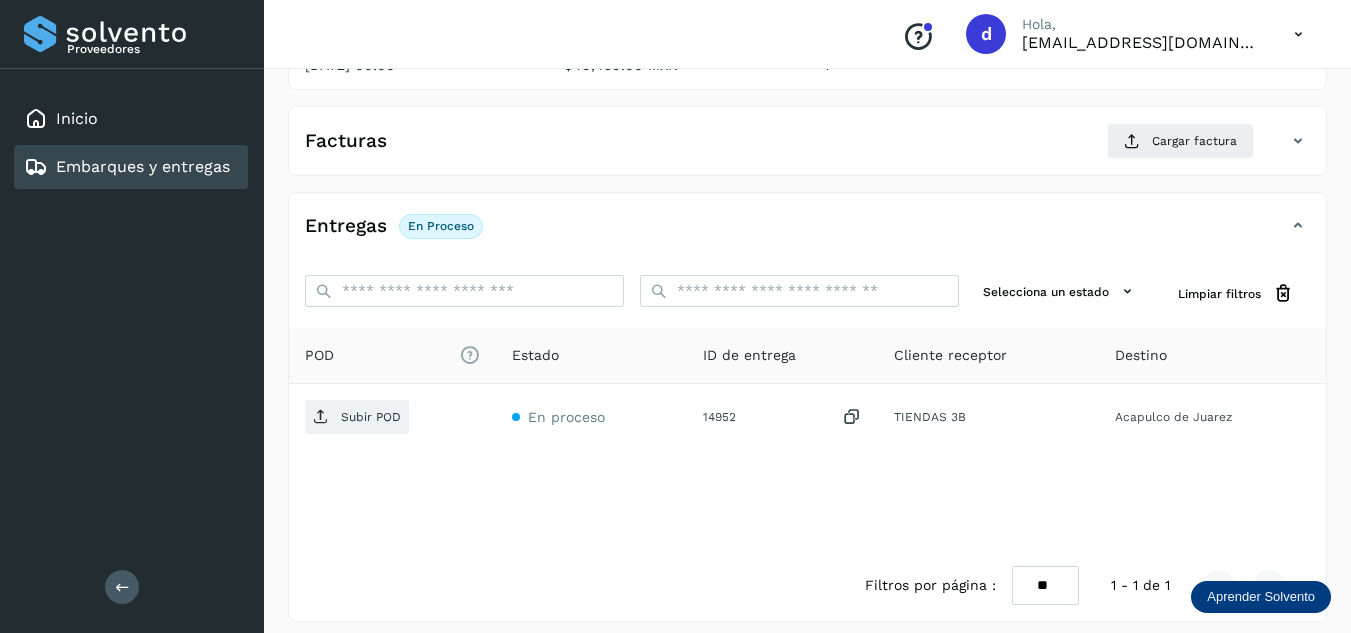 scroll, scrollTop: 316, scrollLeft: 0, axis: vertical 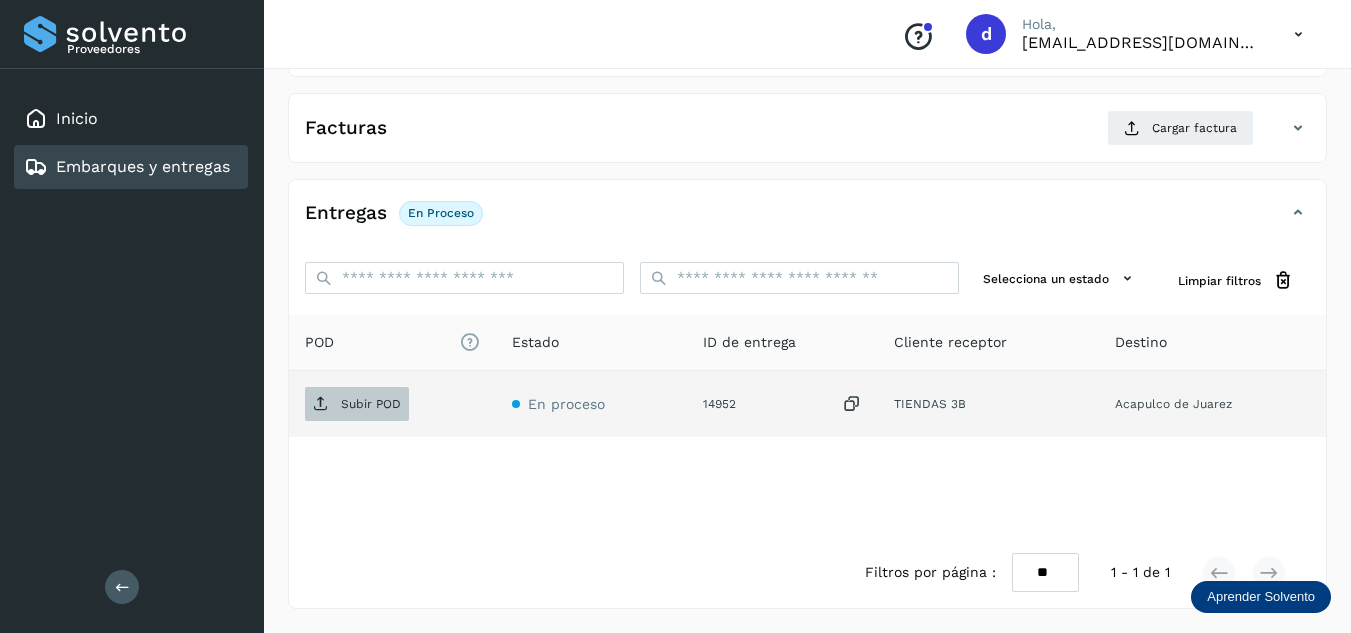click on "Subir POD" at bounding box center (371, 404) 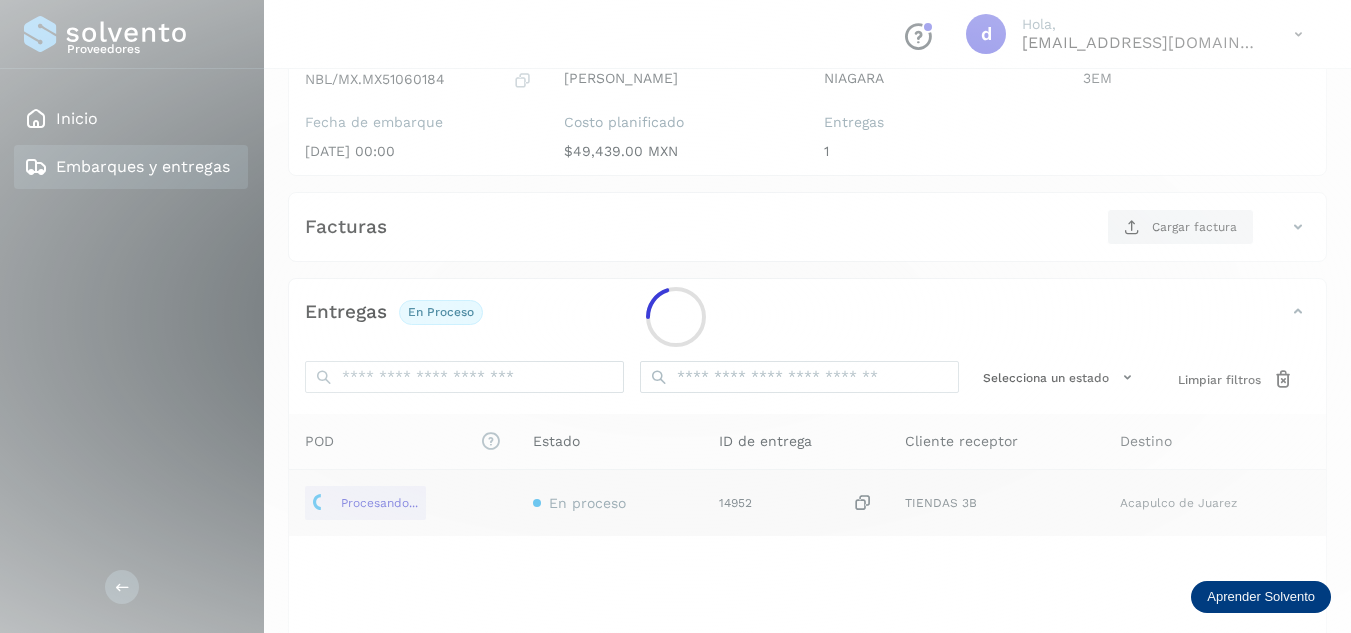 scroll, scrollTop: 216, scrollLeft: 0, axis: vertical 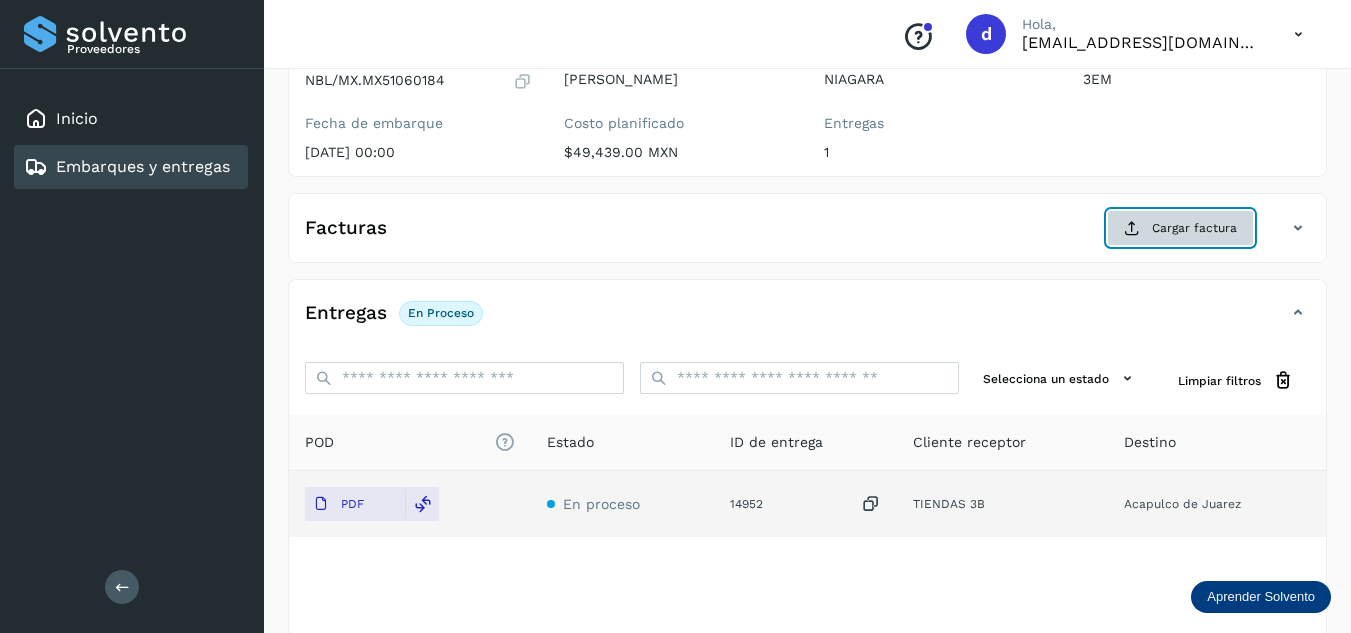 click on "Cargar factura" 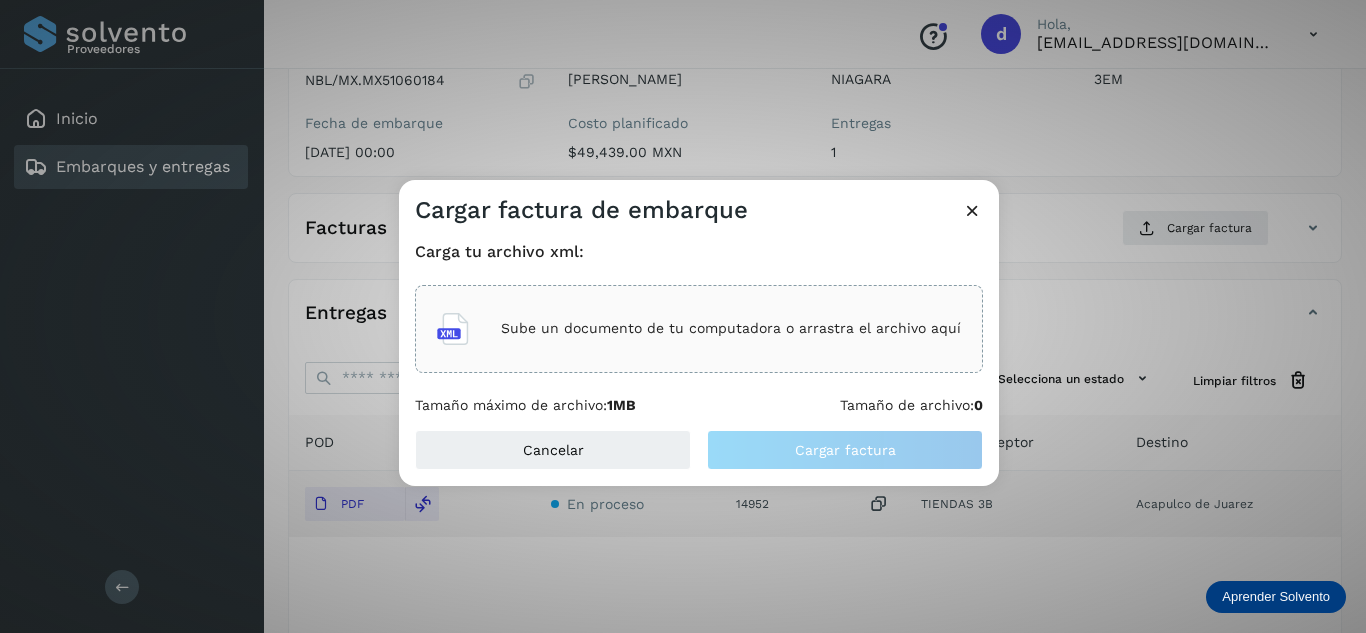 click on "Sube un documento de tu computadora o arrastra el archivo aquí" at bounding box center [731, 328] 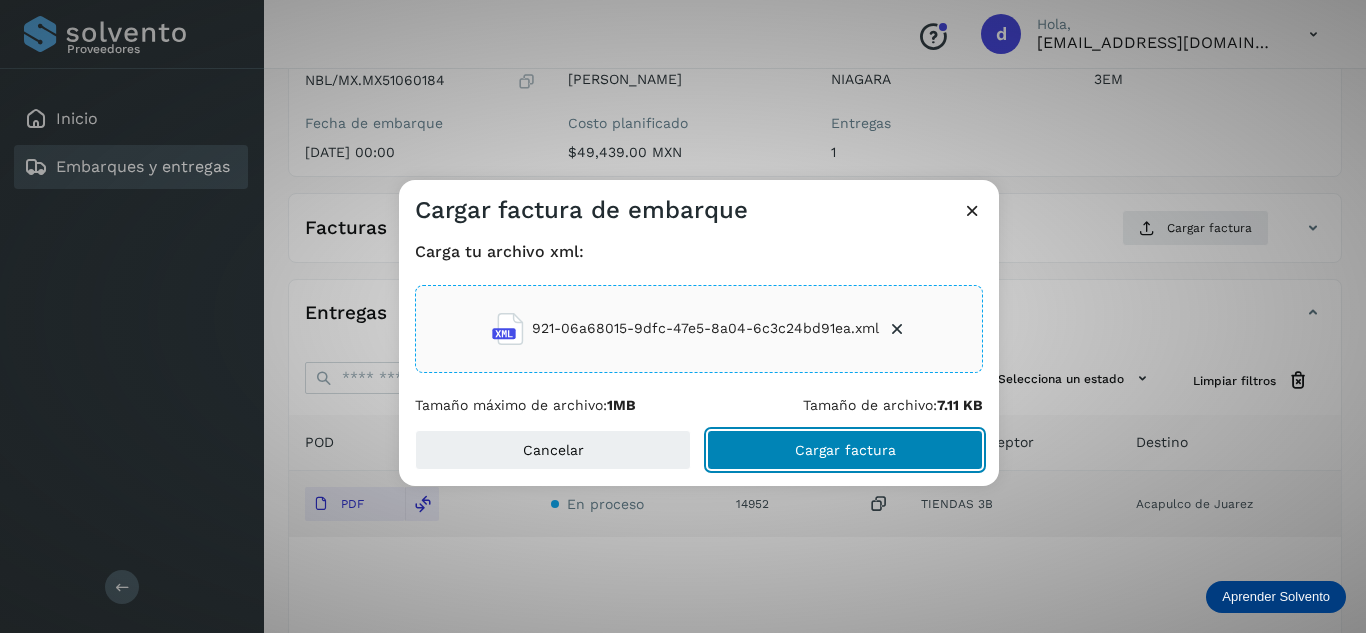 click on "Cargar factura" 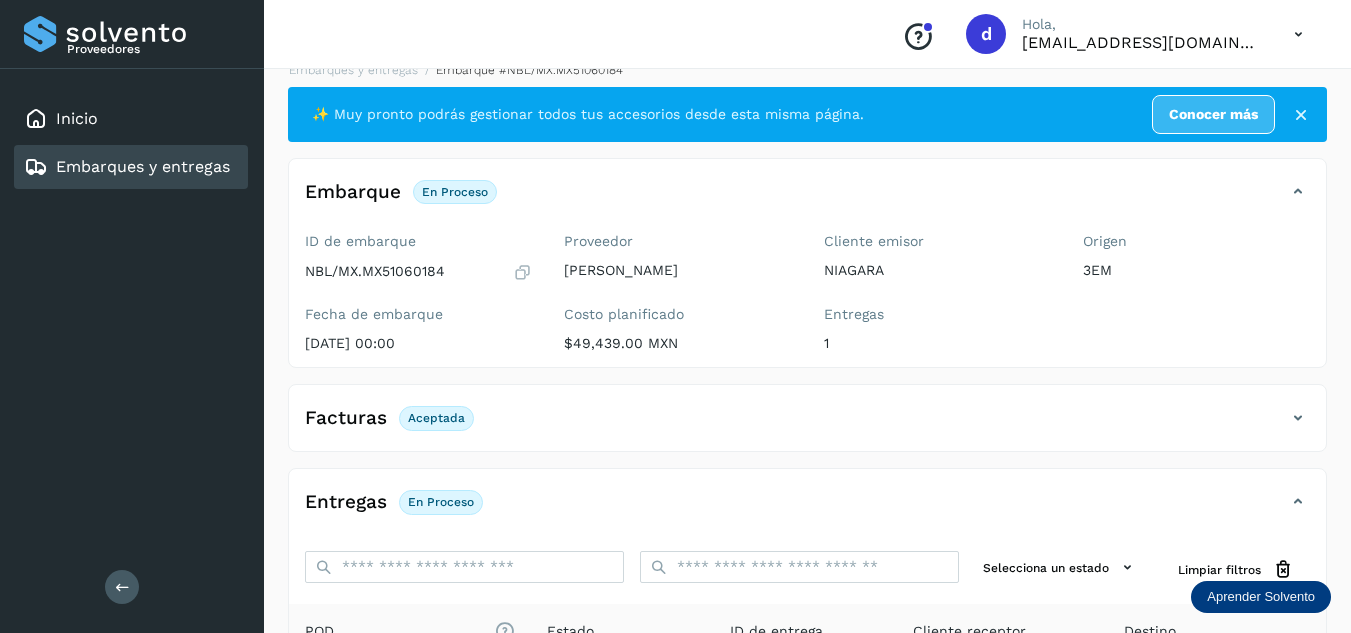scroll, scrollTop: 16, scrollLeft: 0, axis: vertical 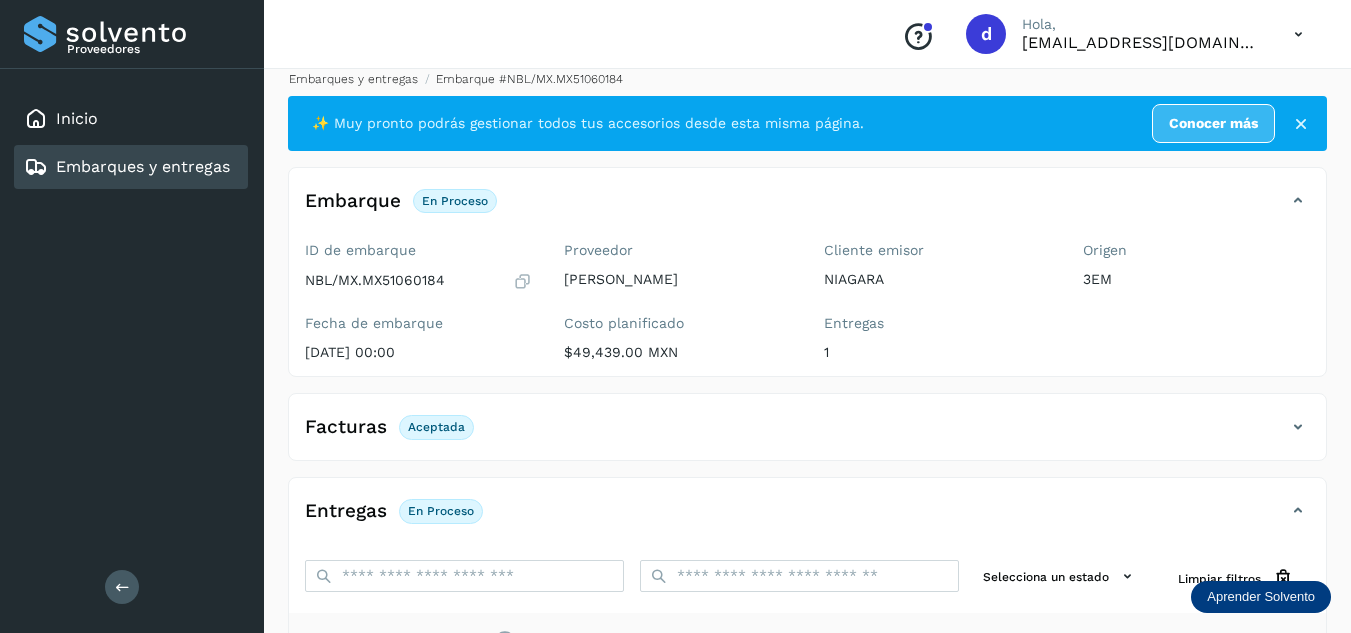 click on "Embarques y entregas" at bounding box center (353, 79) 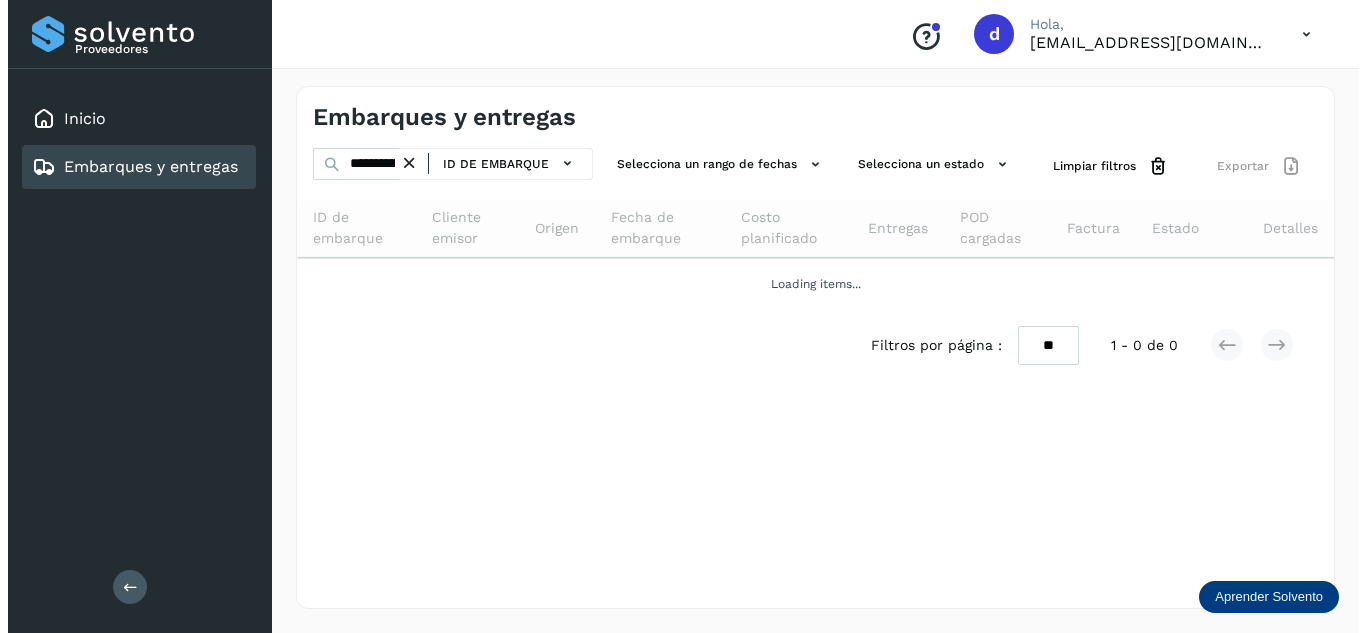 scroll, scrollTop: 0, scrollLeft: 0, axis: both 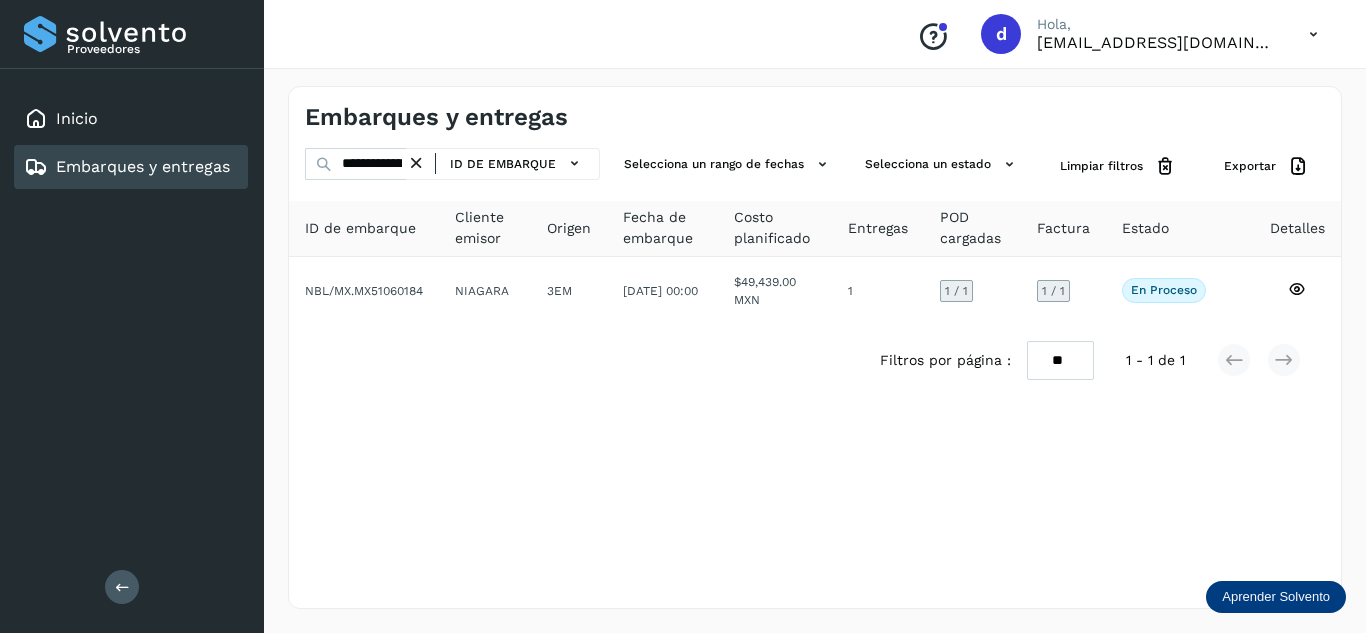 click at bounding box center (416, 163) 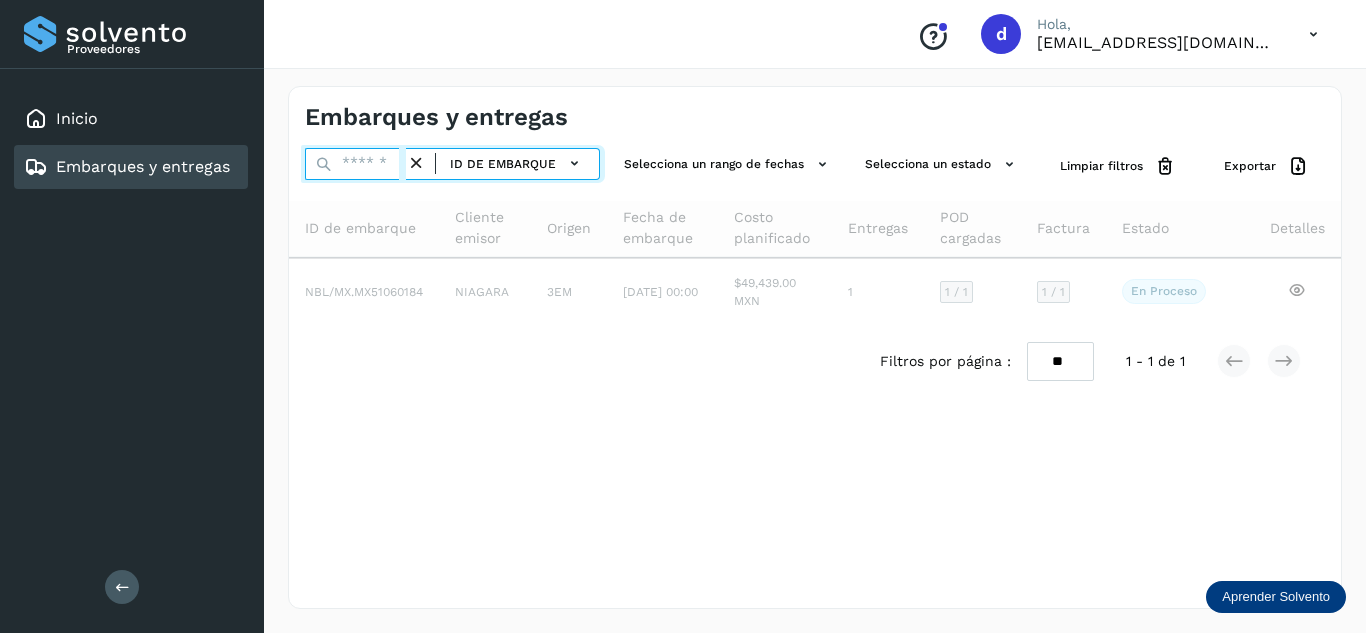 click at bounding box center (355, 164) 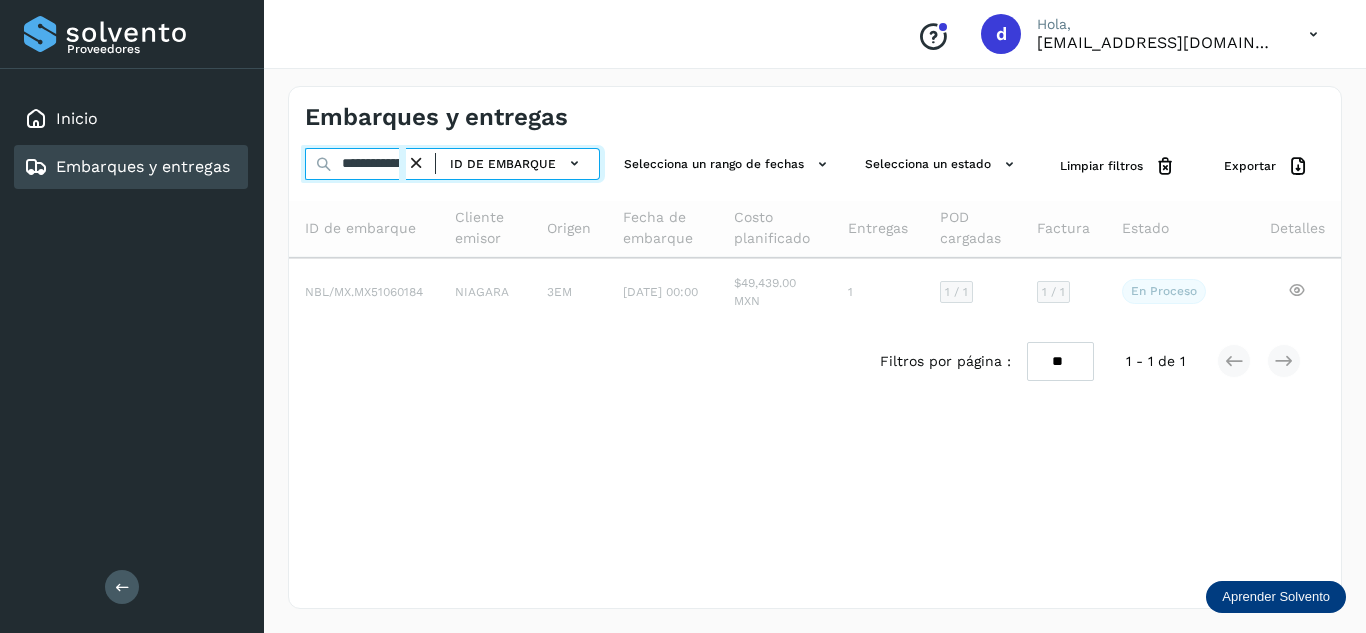 scroll, scrollTop: 0, scrollLeft: 76, axis: horizontal 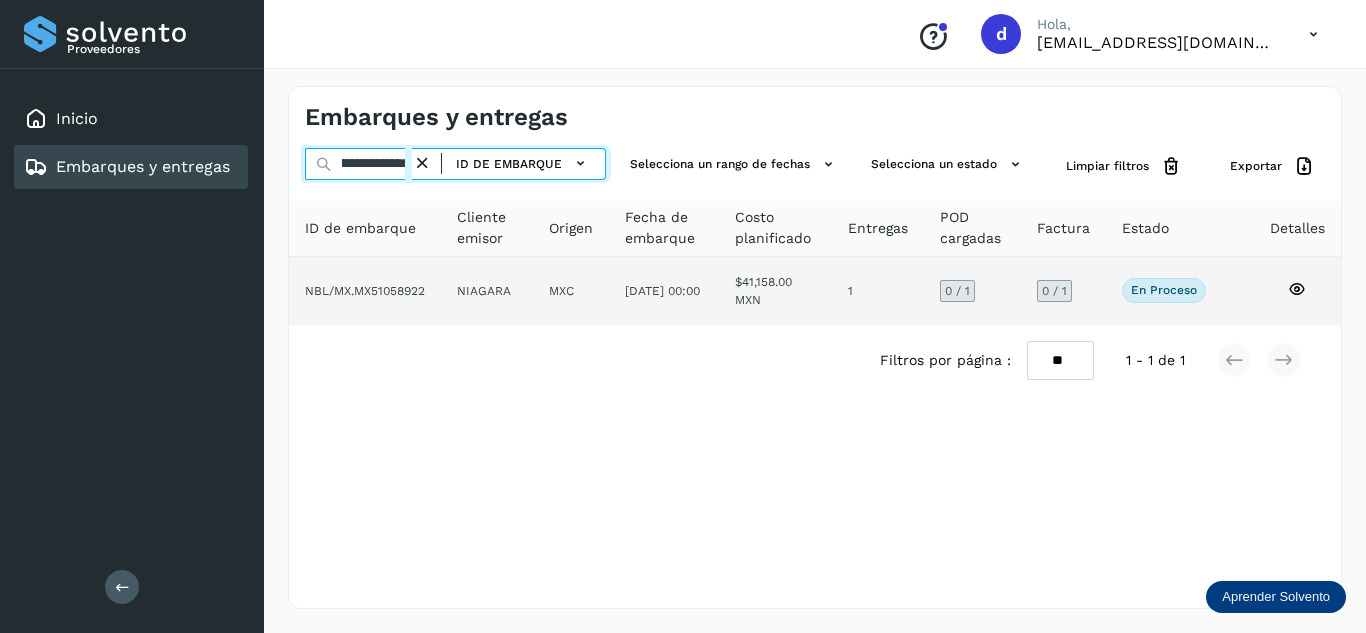 type on "**********" 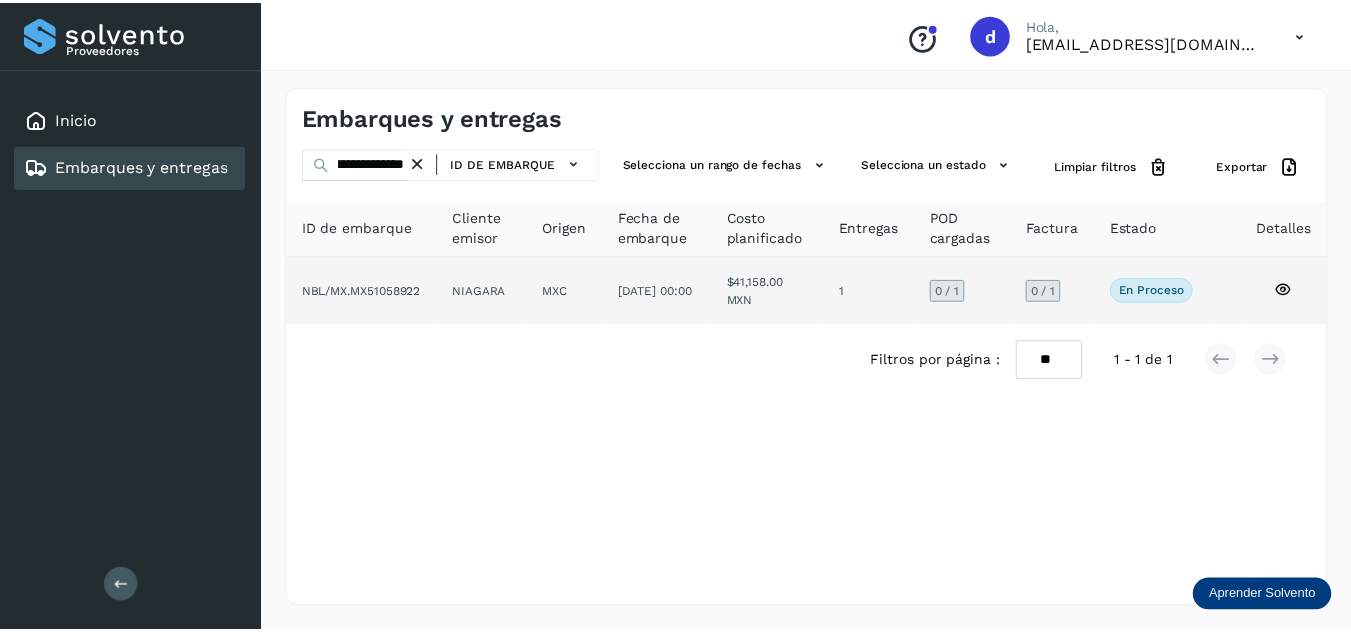 scroll, scrollTop: 0, scrollLeft: 0, axis: both 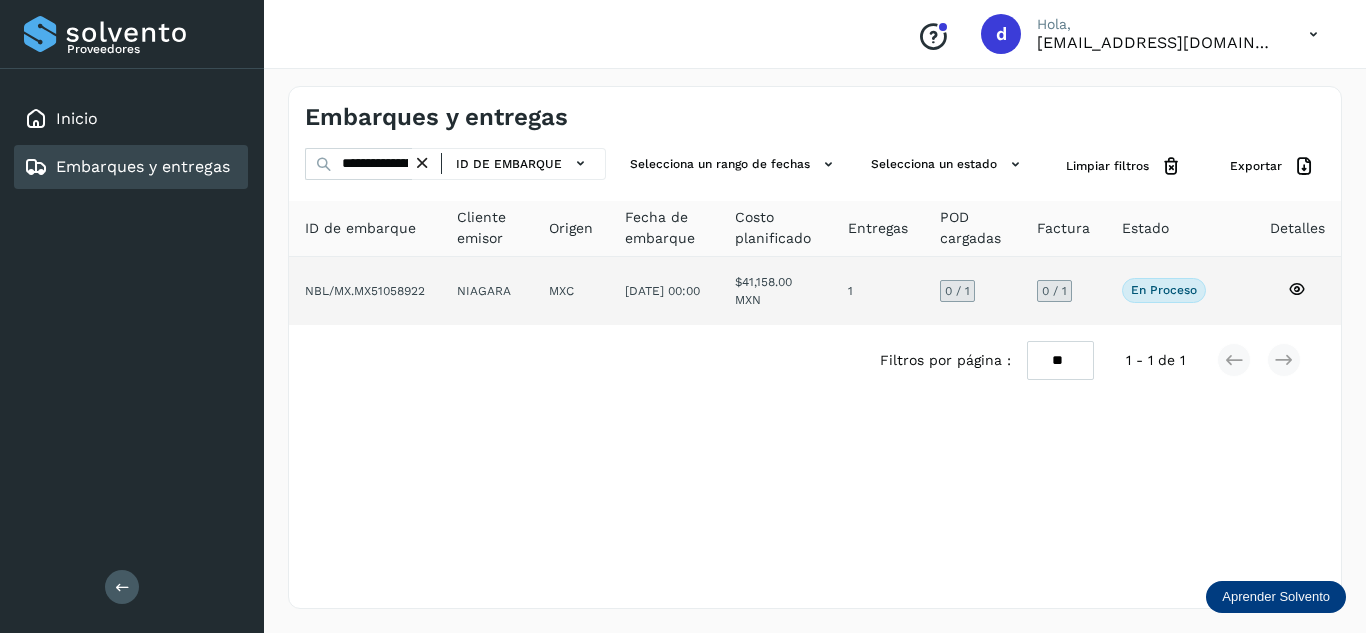 click 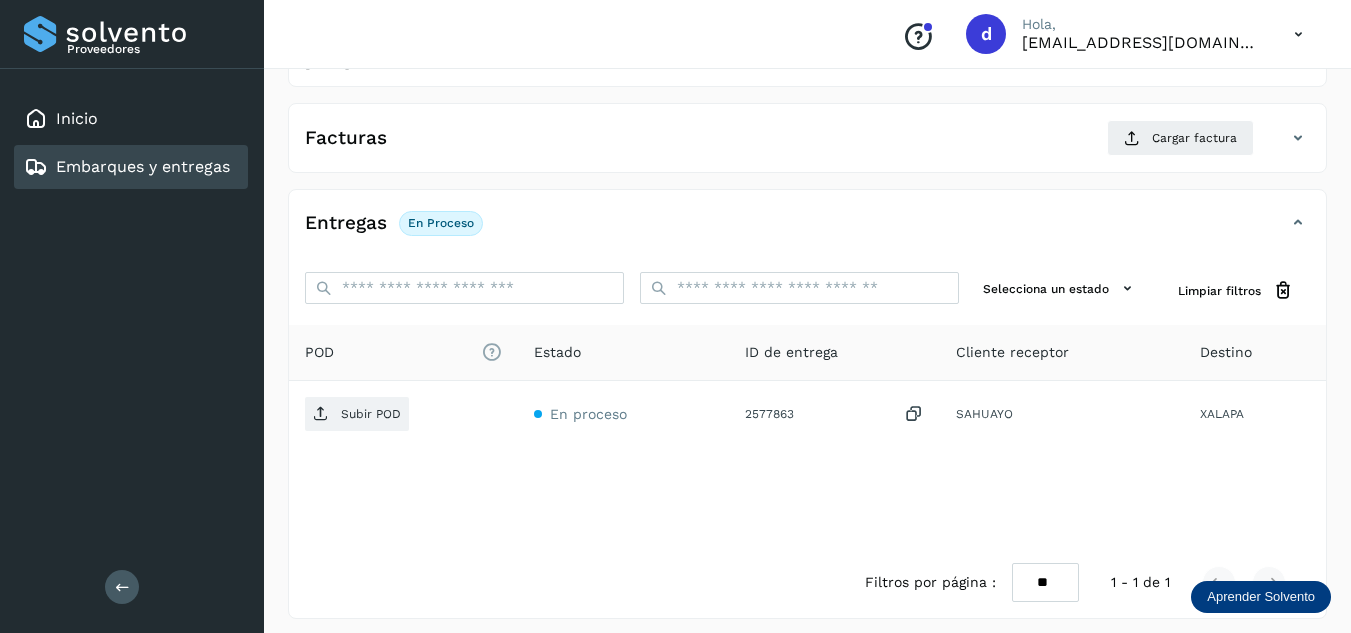 scroll, scrollTop: 316, scrollLeft: 0, axis: vertical 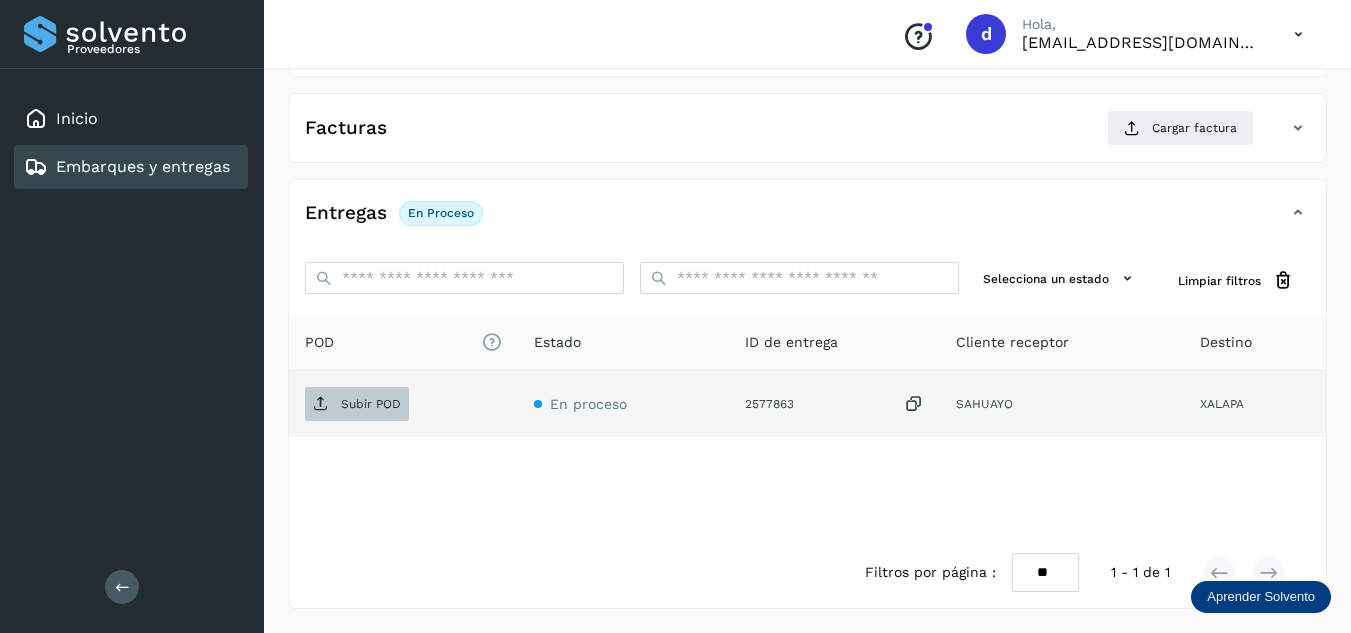 click on "Subir POD" at bounding box center (371, 404) 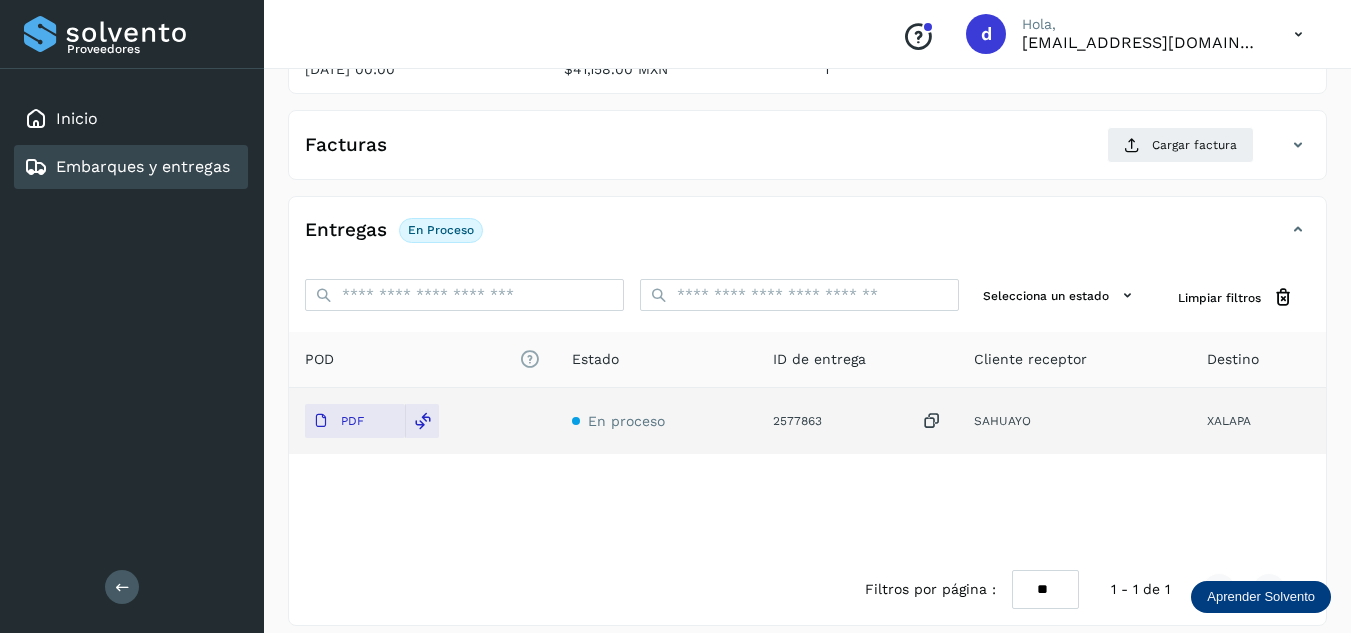 scroll, scrollTop: 300, scrollLeft: 0, axis: vertical 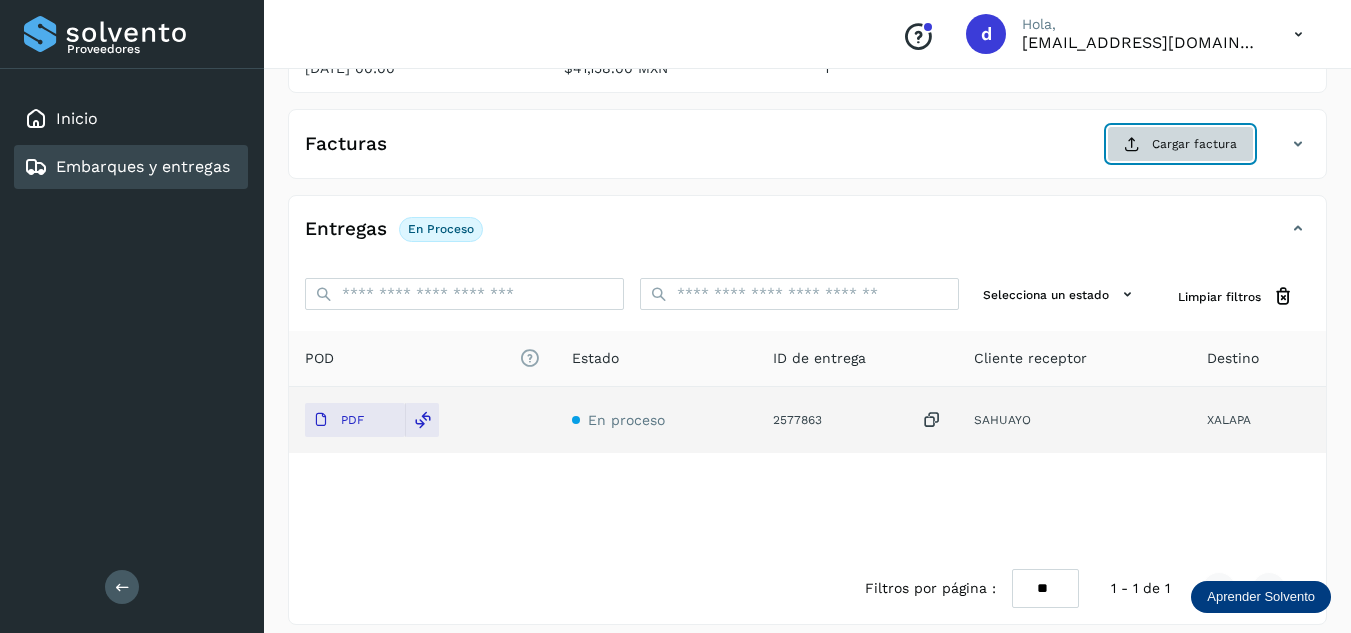 click on "Cargar factura" at bounding box center [1180, 144] 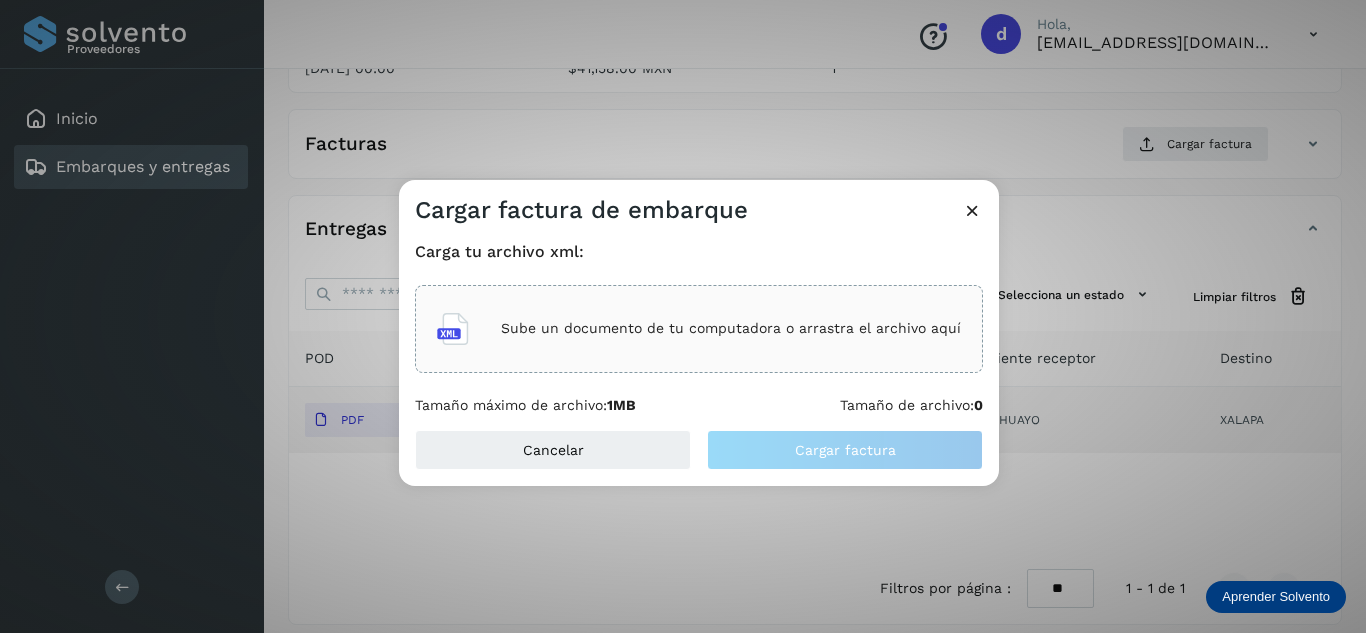 click on "Sube un documento de tu computadora o arrastra el archivo aquí" 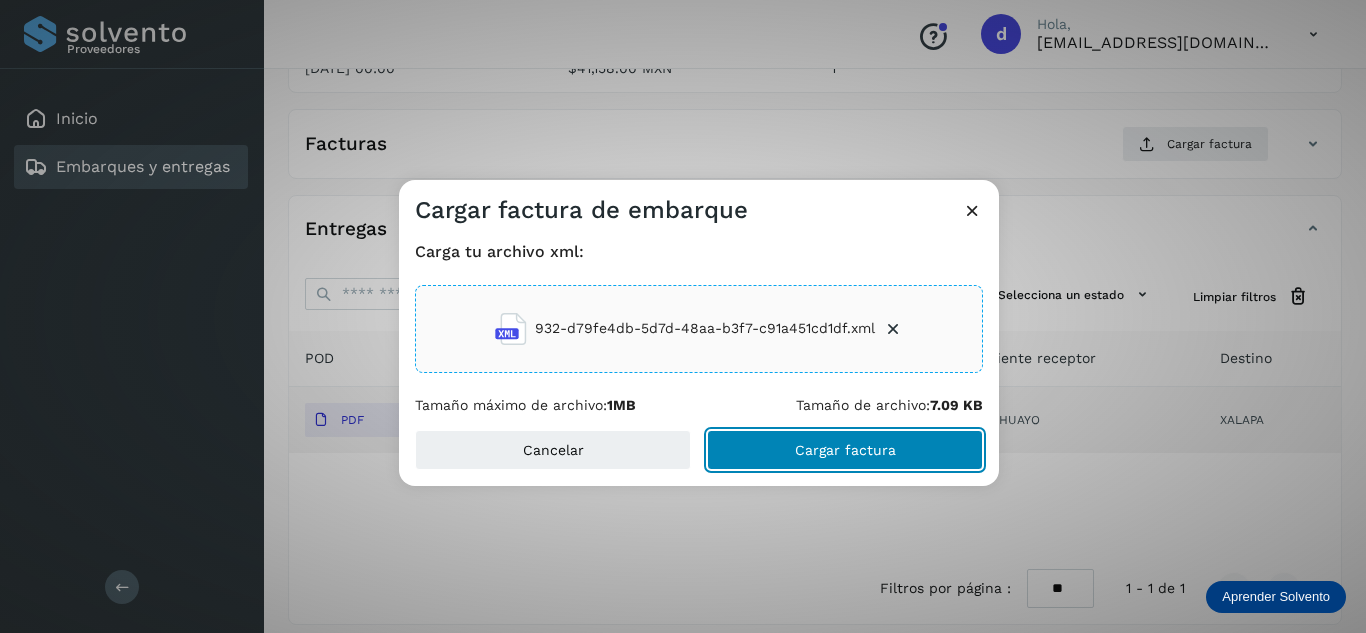 click on "Cargar factura" 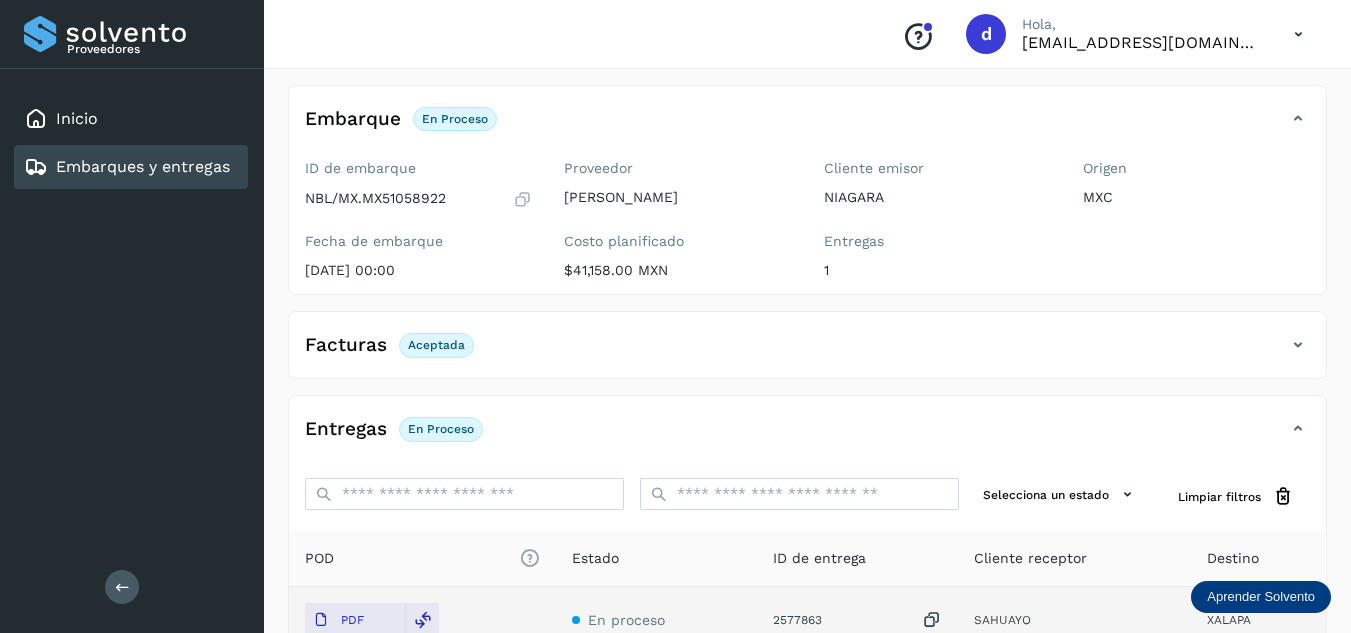 scroll, scrollTop: 314, scrollLeft: 0, axis: vertical 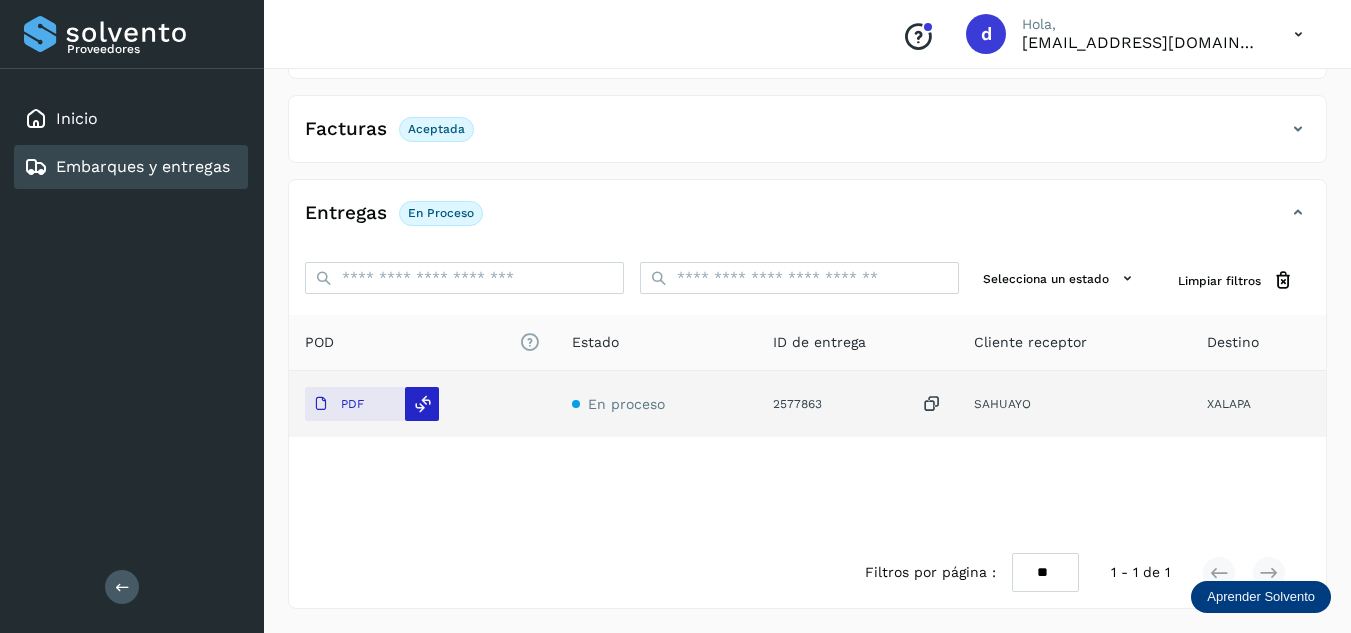 click at bounding box center [423, 404] 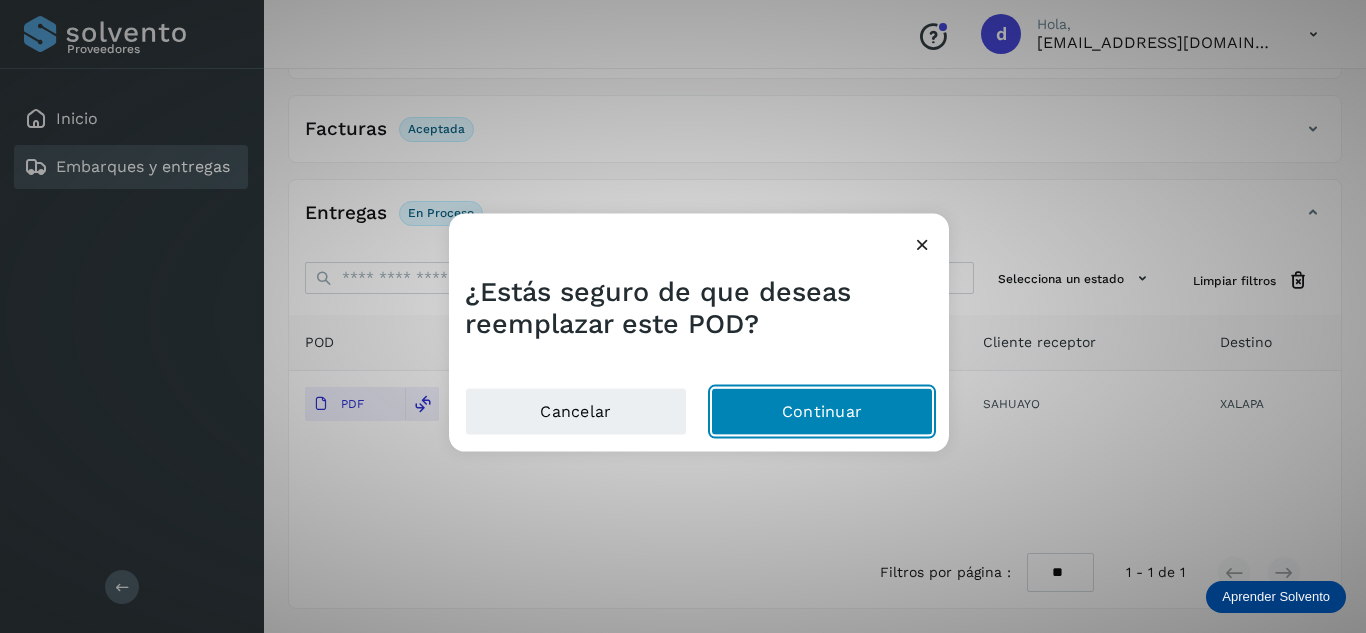 click on "Continuar" 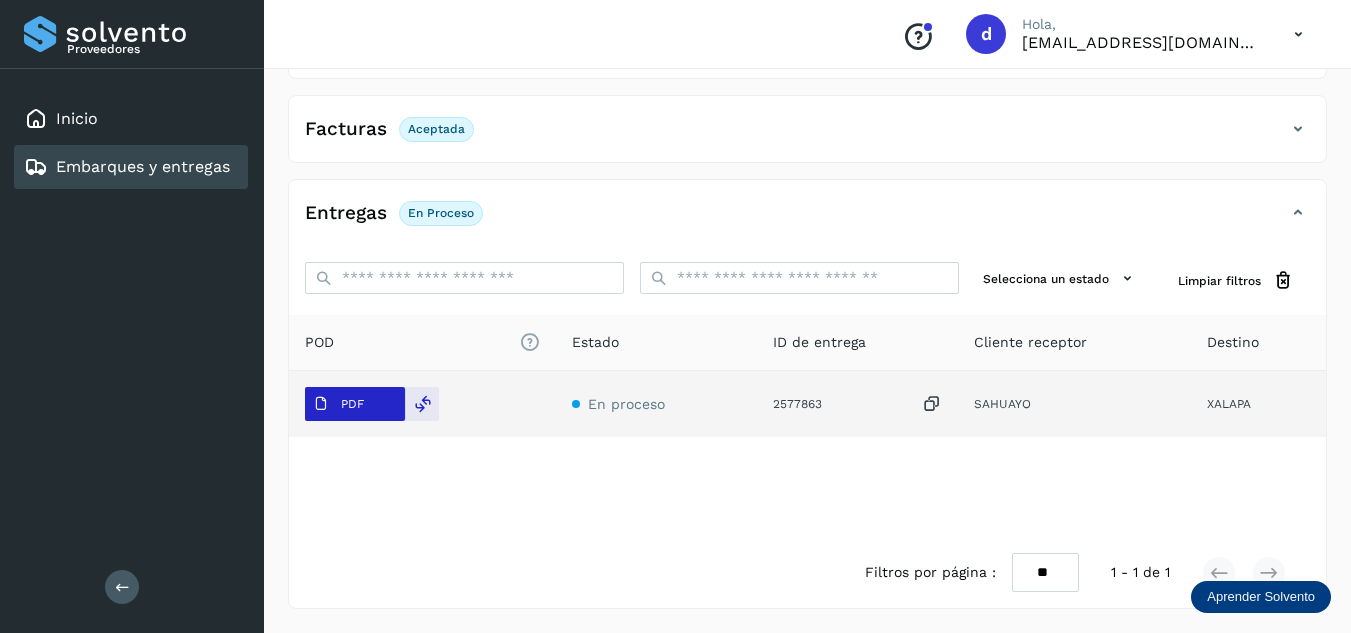 click on "PDF" at bounding box center (355, 404) 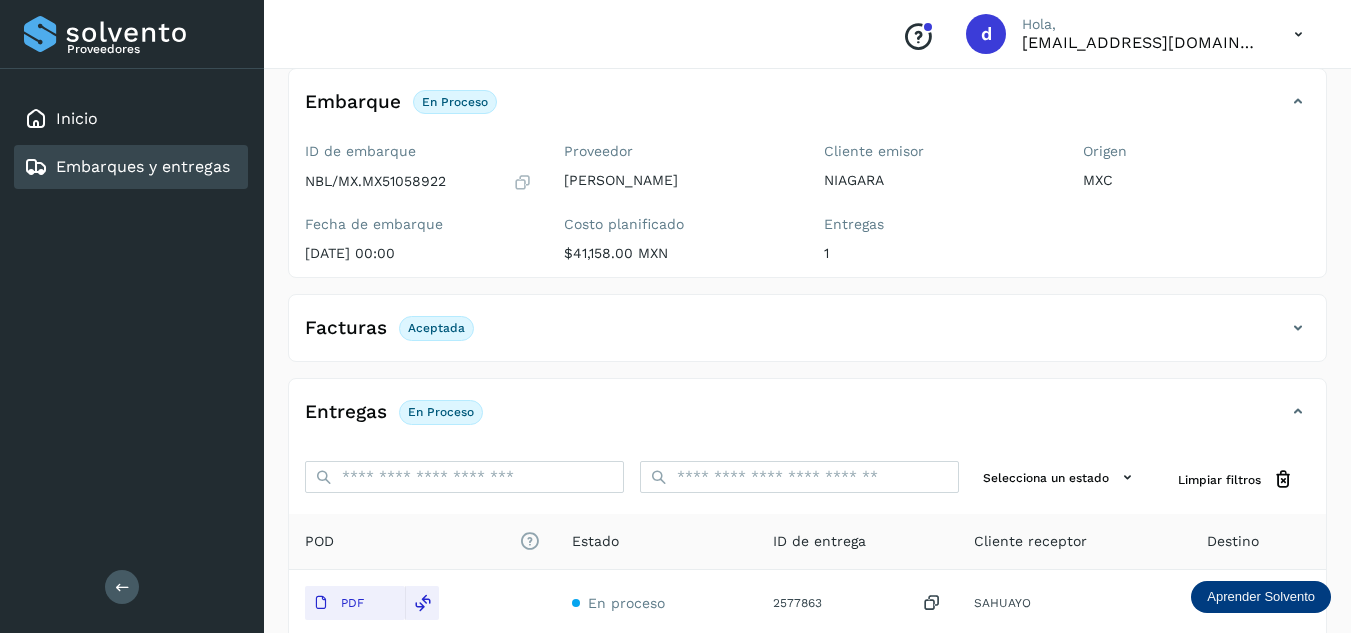 scroll, scrollTop: 114, scrollLeft: 0, axis: vertical 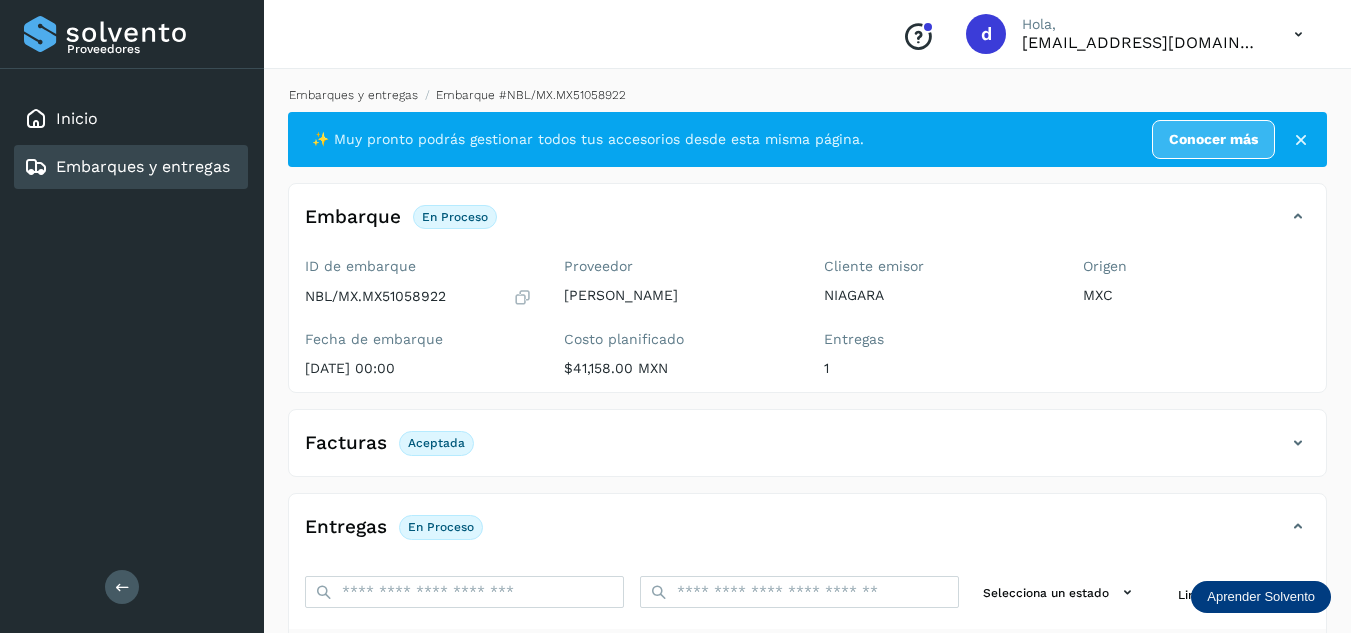 click on "Embarques y entregas" at bounding box center (353, 95) 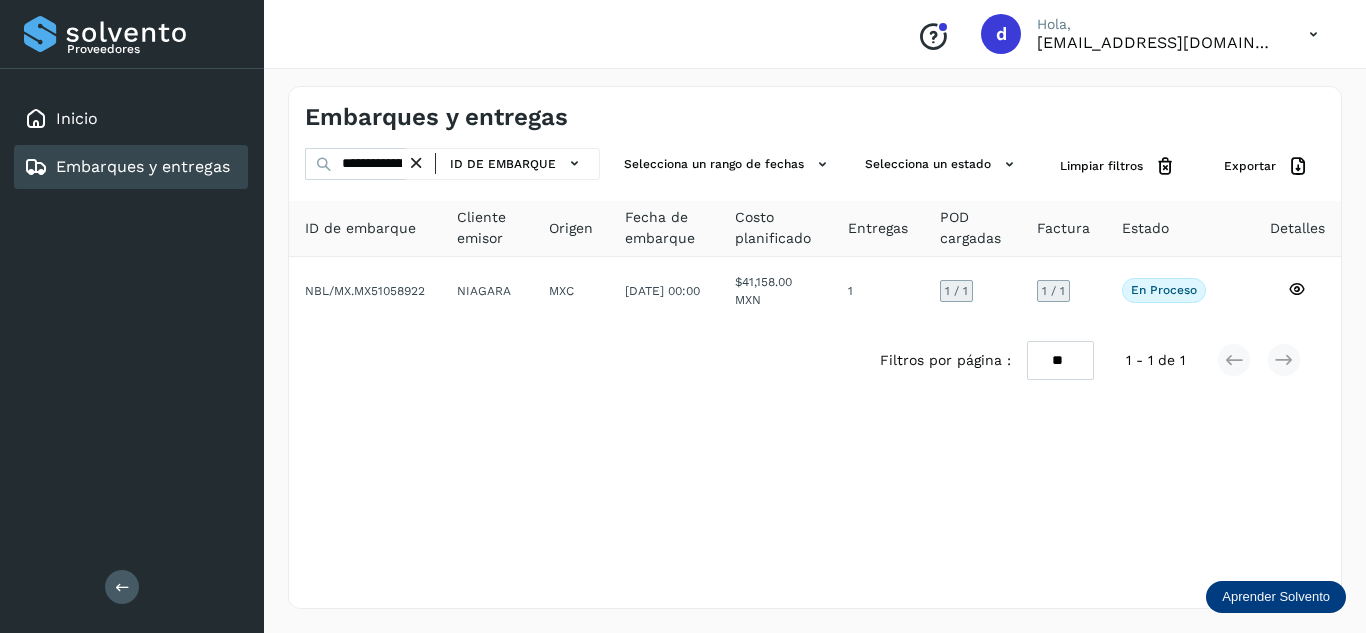 click at bounding box center [416, 163] 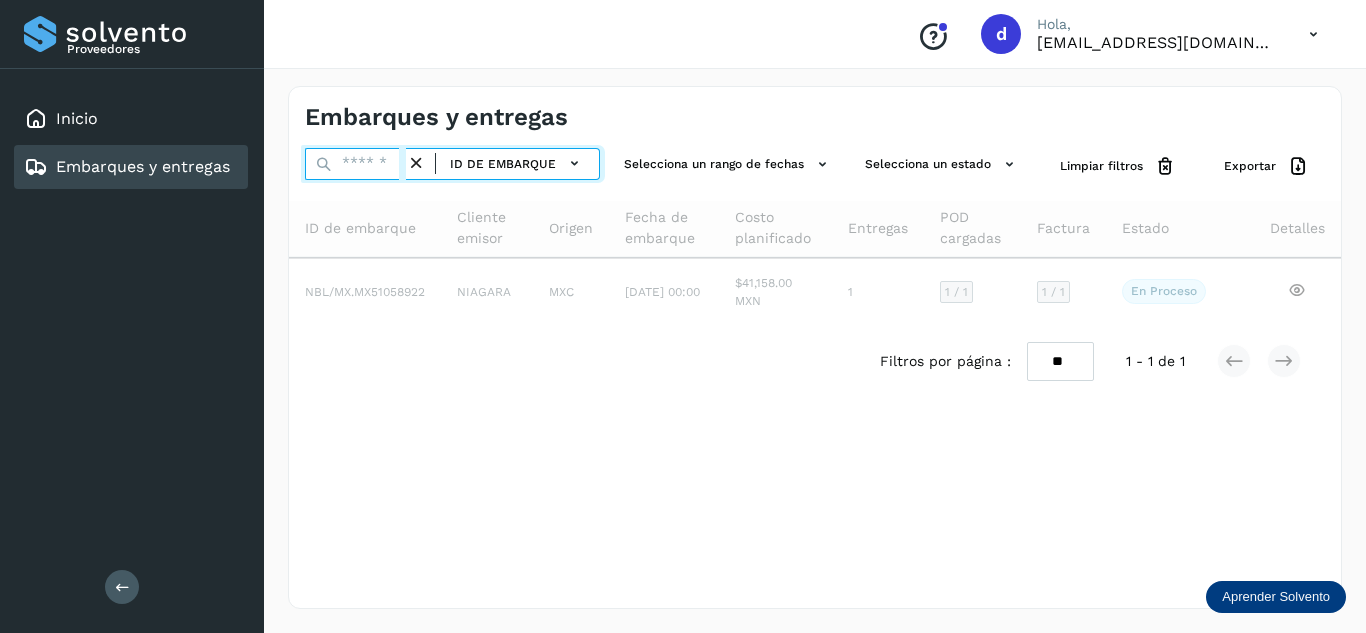 click at bounding box center [355, 164] 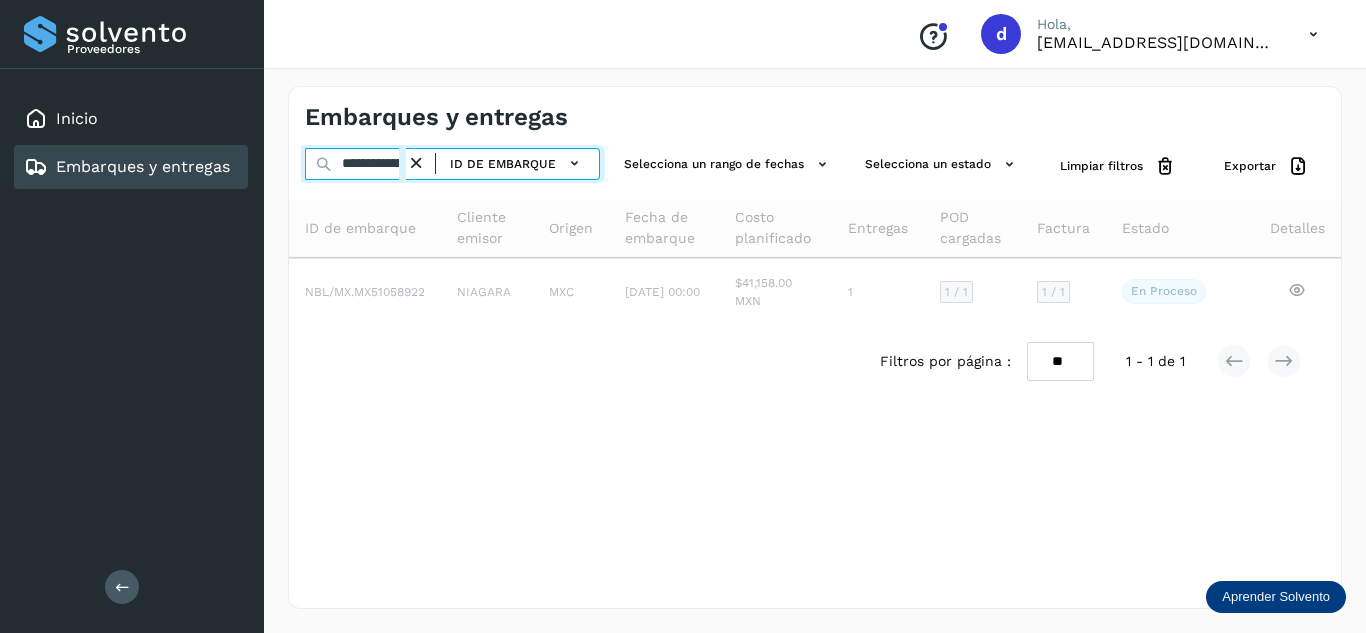 scroll, scrollTop: 0, scrollLeft: 76, axis: horizontal 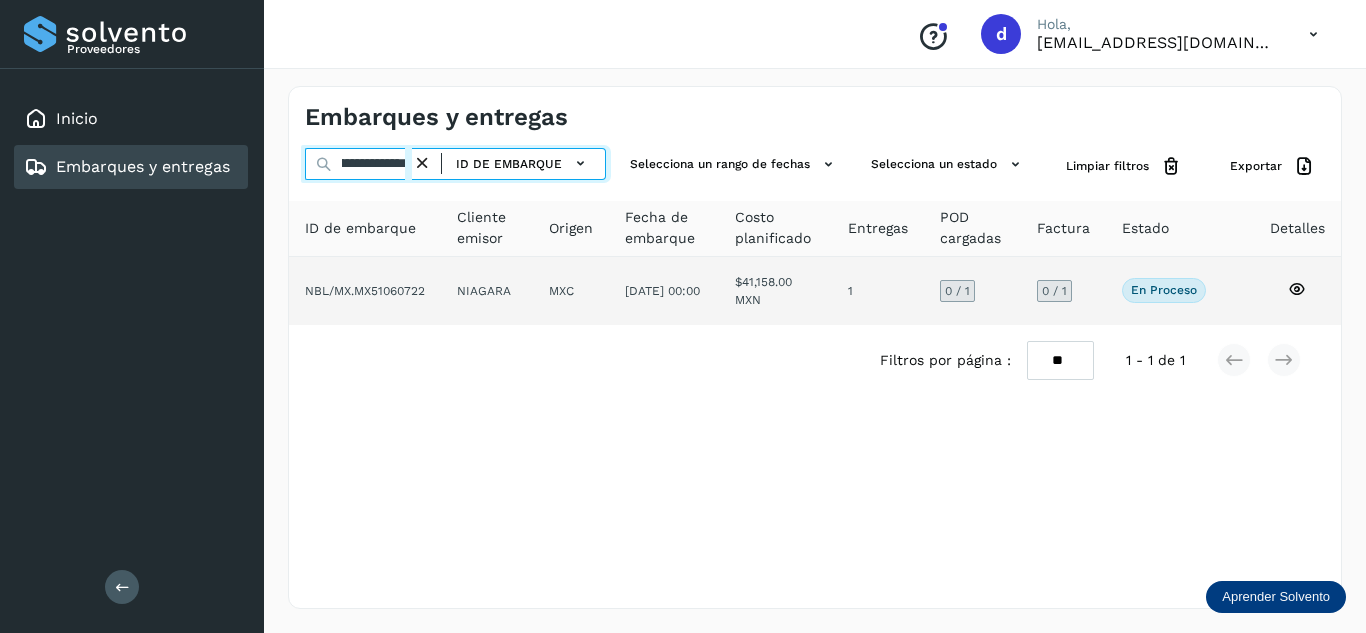 type on "**********" 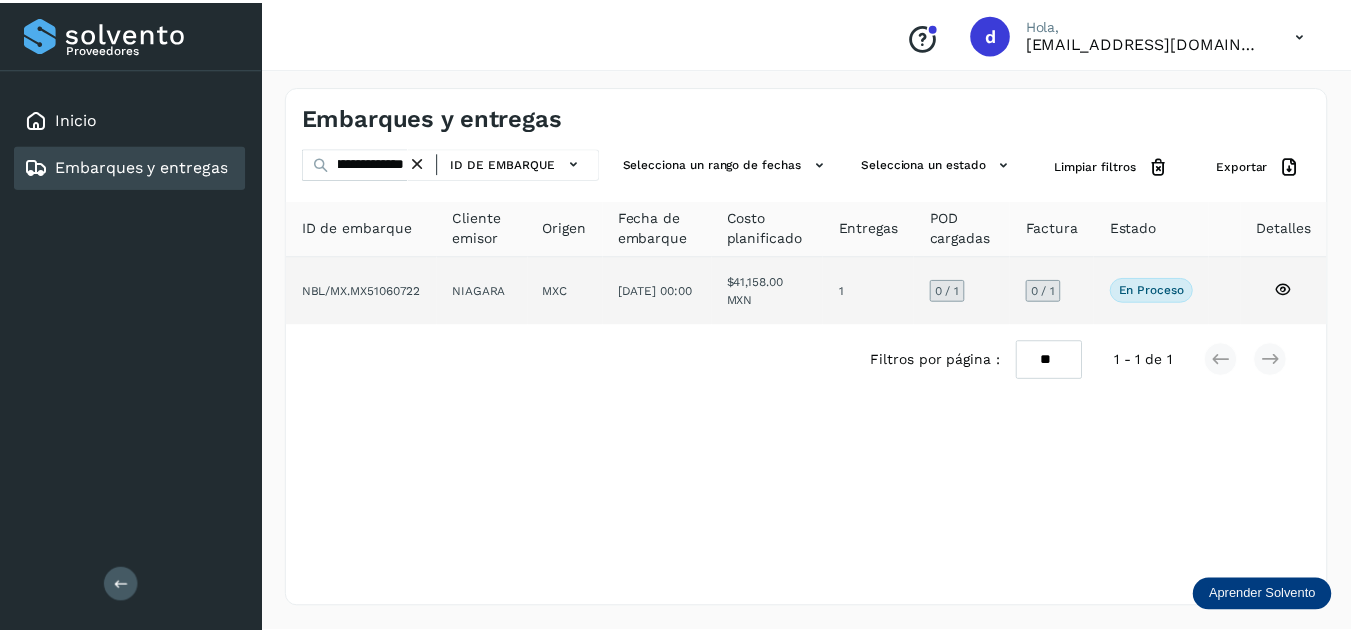 scroll, scrollTop: 0, scrollLeft: 0, axis: both 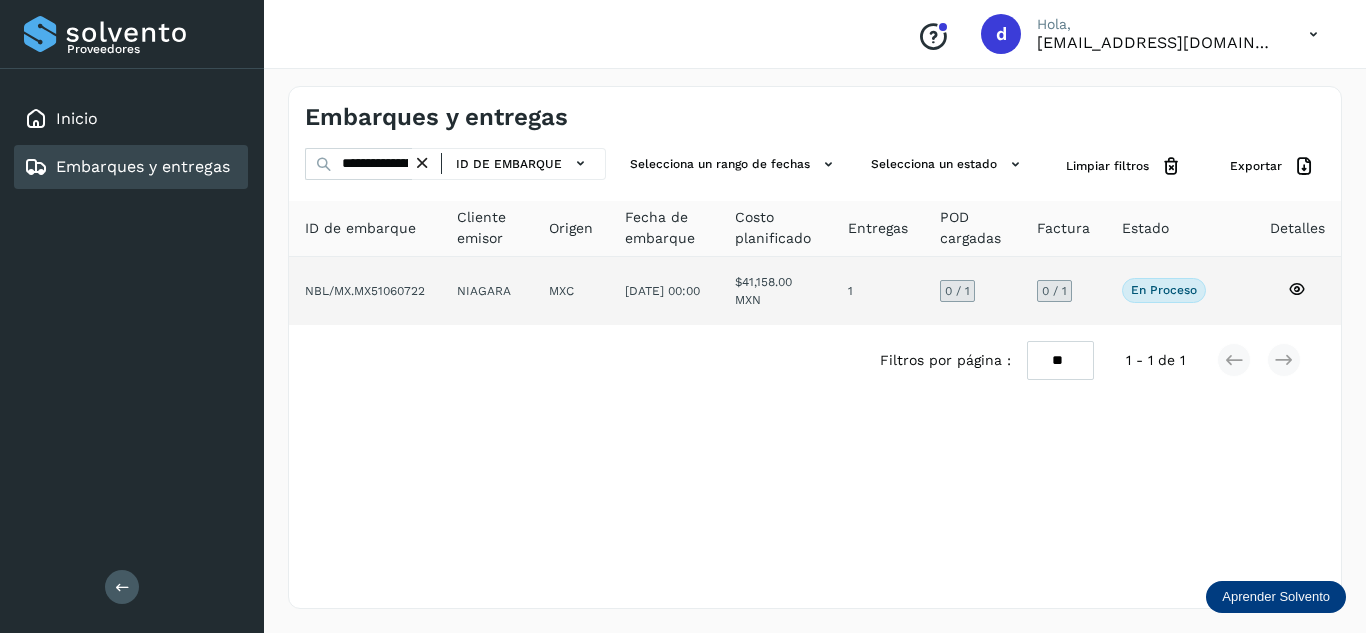 click 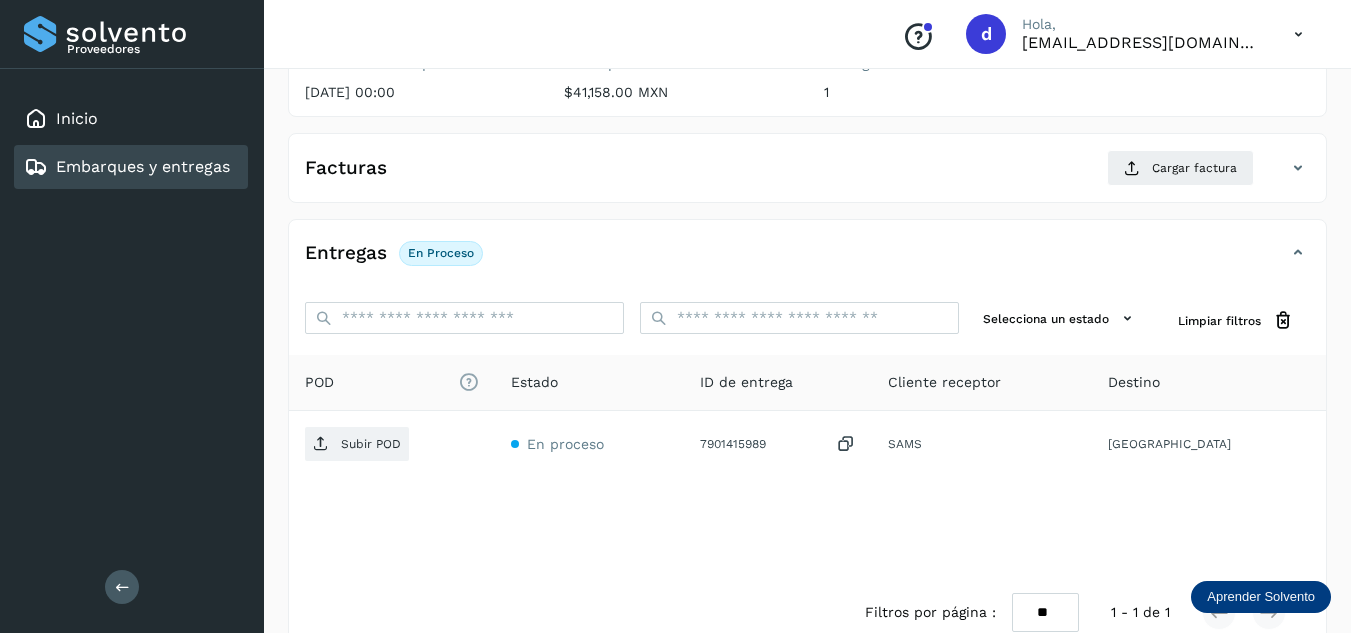 scroll, scrollTop: 316, scrollLeft: 0, axis: vertical 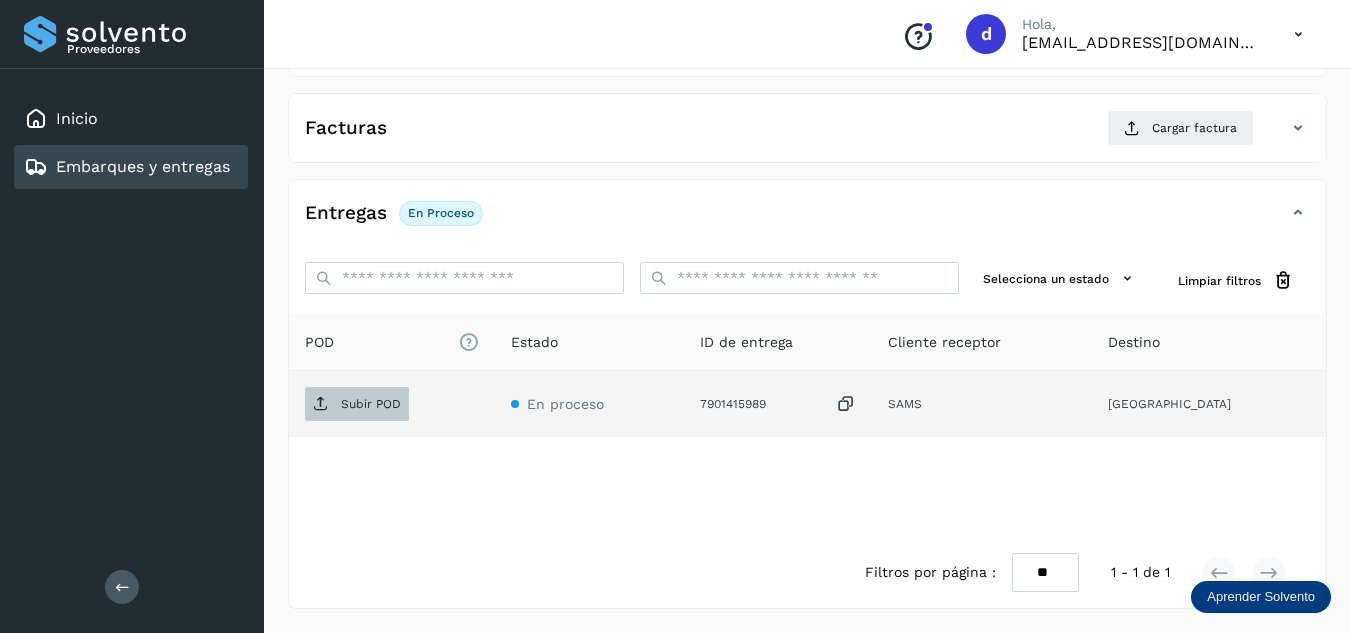 click on "Subir POD" at bounding box center [357, 404] 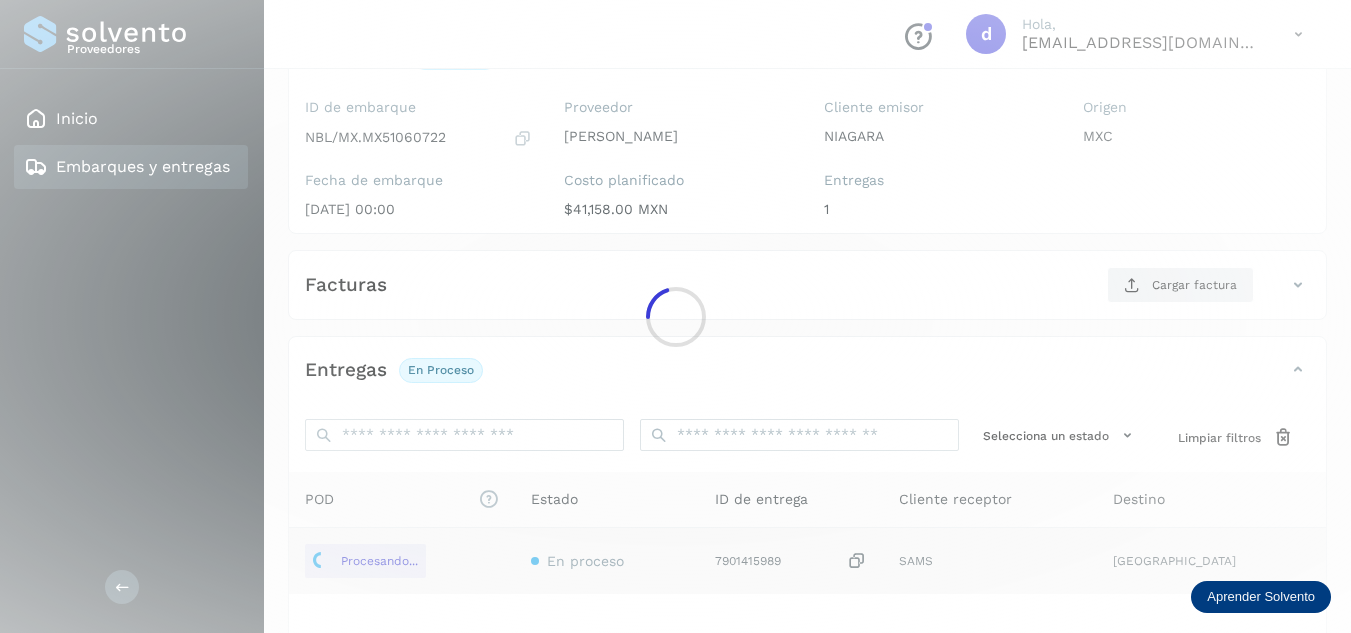 scroll, scrollTop: 116, scrollLeft: 0, axis: vertical 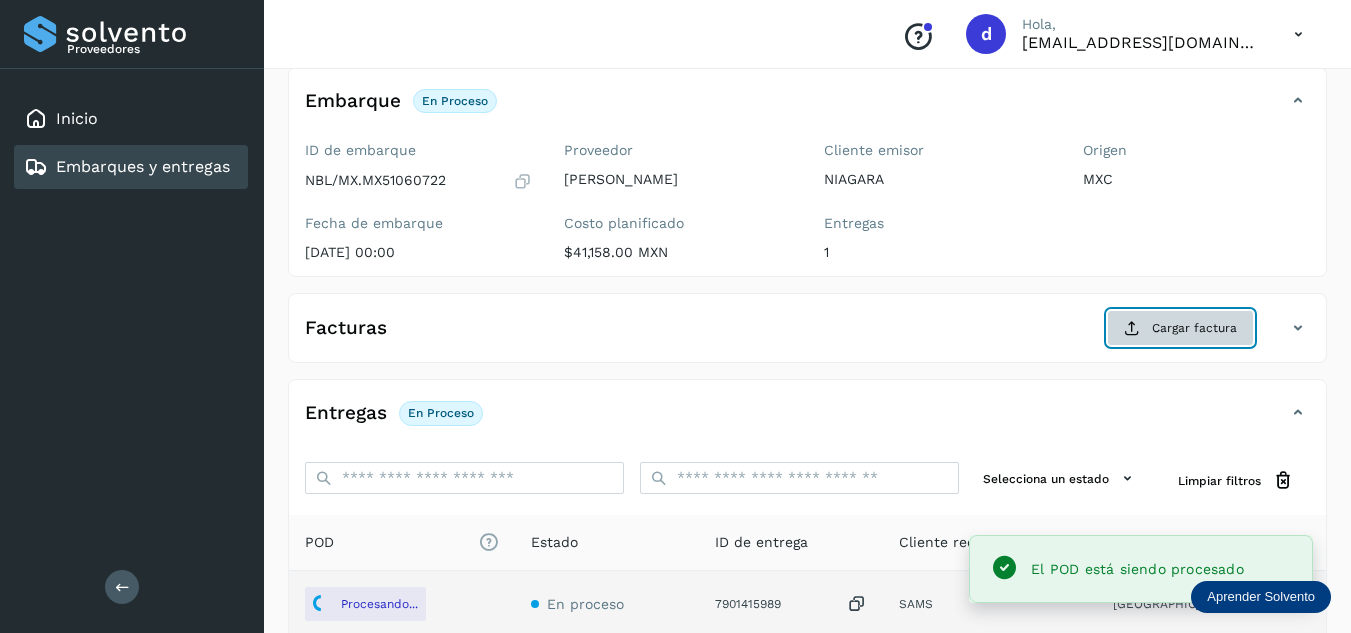 click on "Cargar factura" 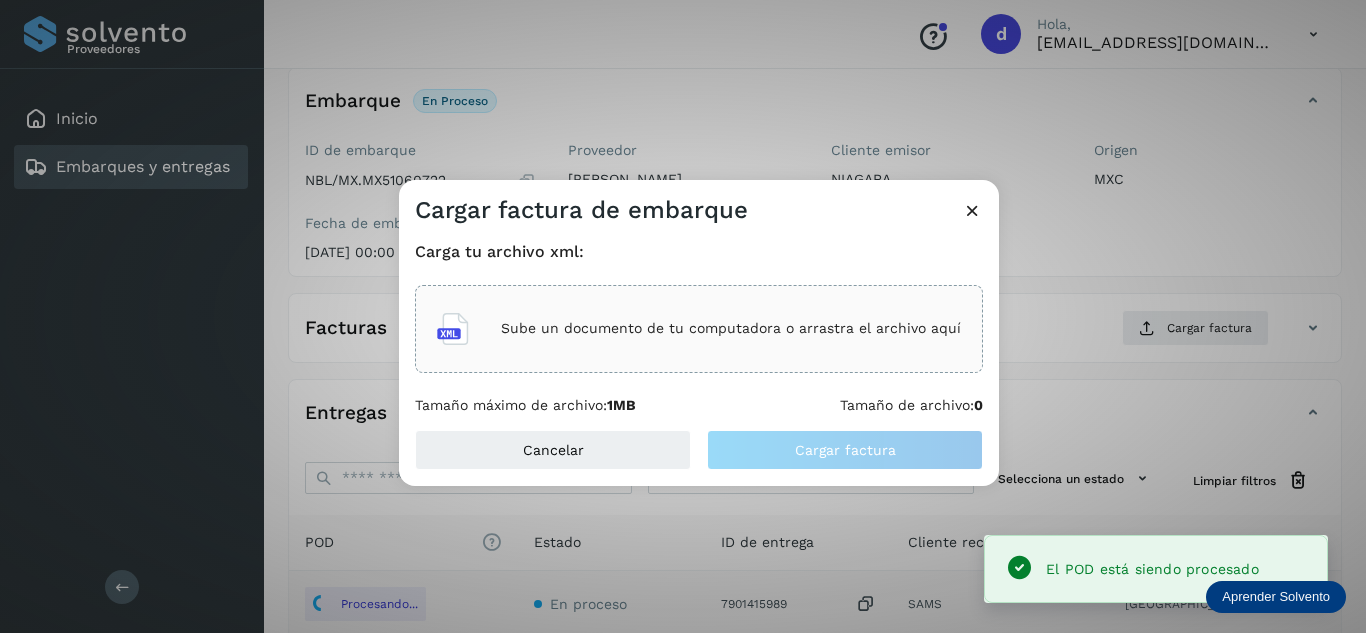 click on "Sube un documento de tu computadora o arrastra el archivo aquí" at bounding box center (731, 328) 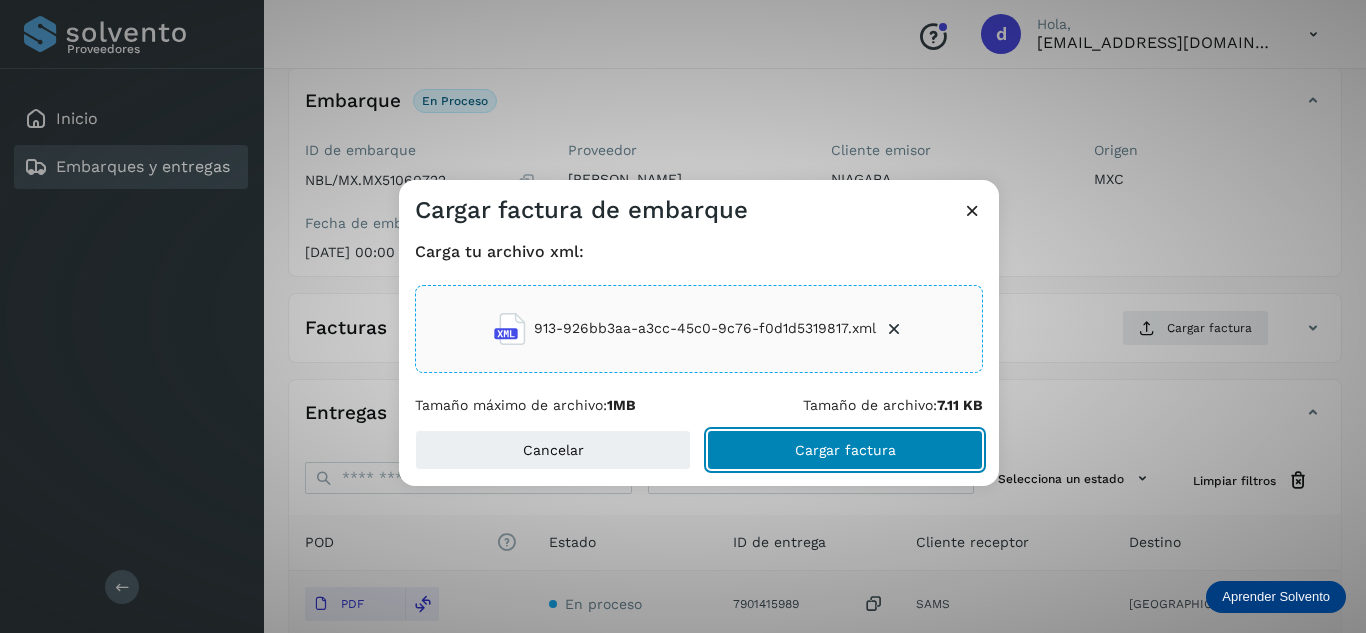 click on "Cargar factura" 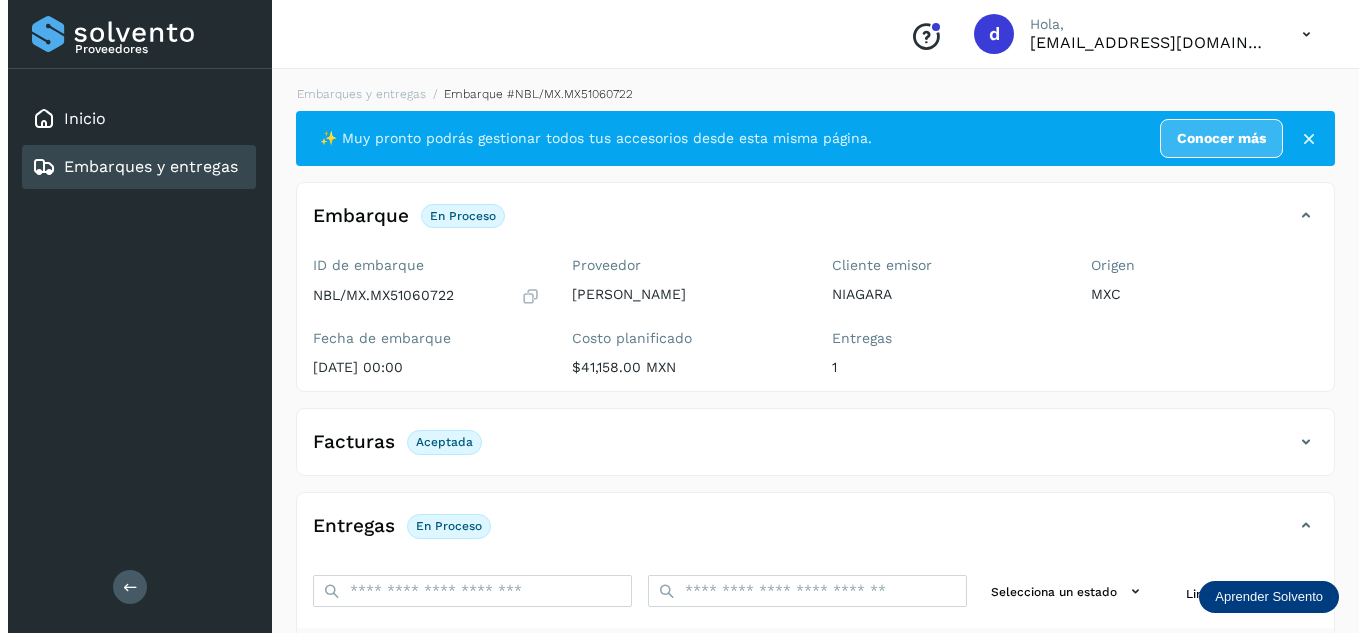 scroll, scrollTop: 0, scrollLeft: 0, axis: both 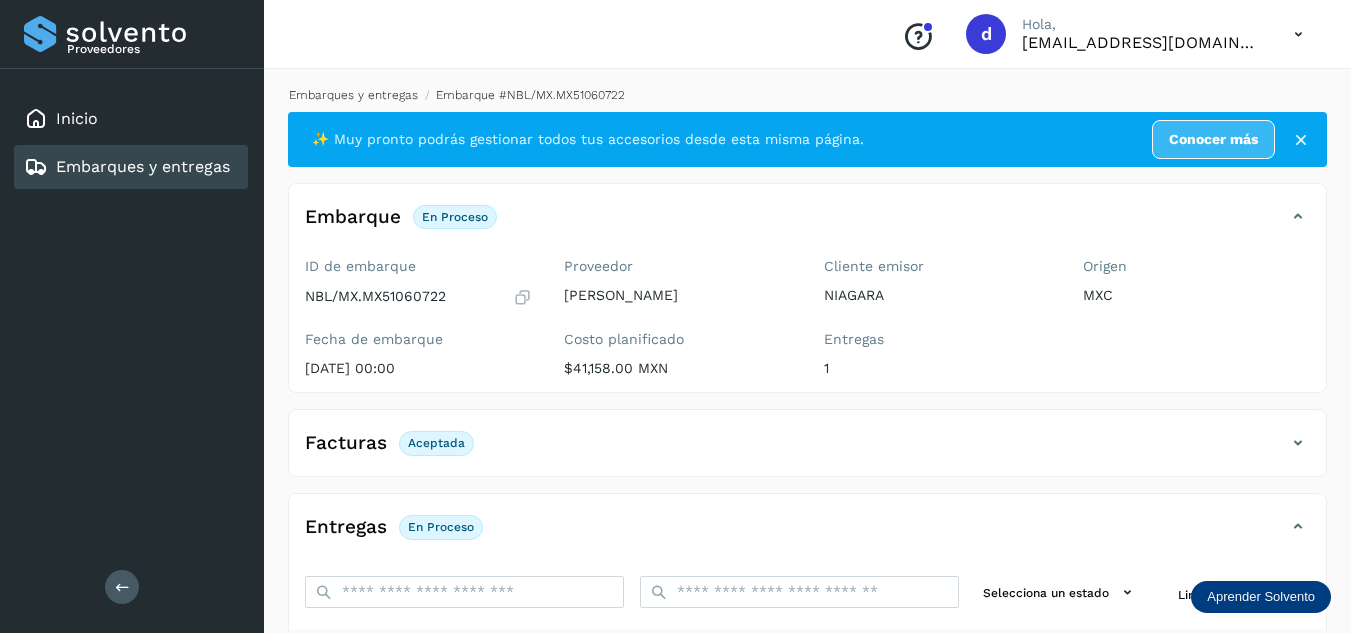 click on "Embarques y entregas" at bounding box center [353, 95] 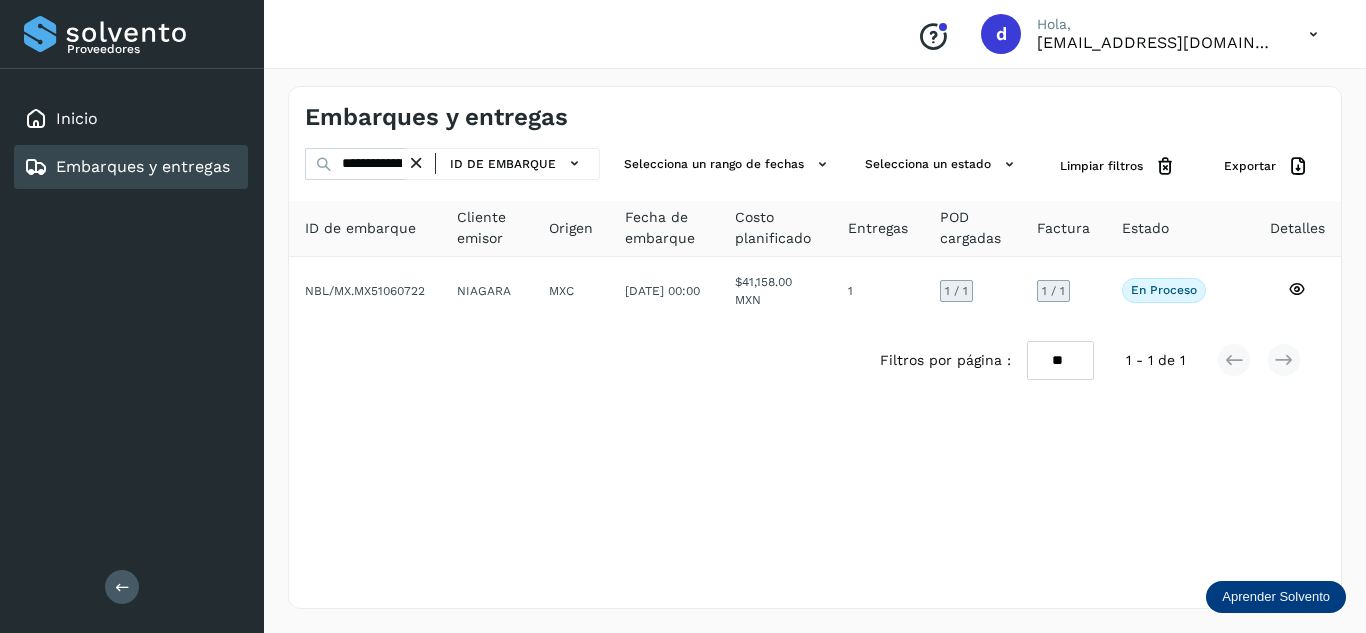 click at bounding box center (416, 163) 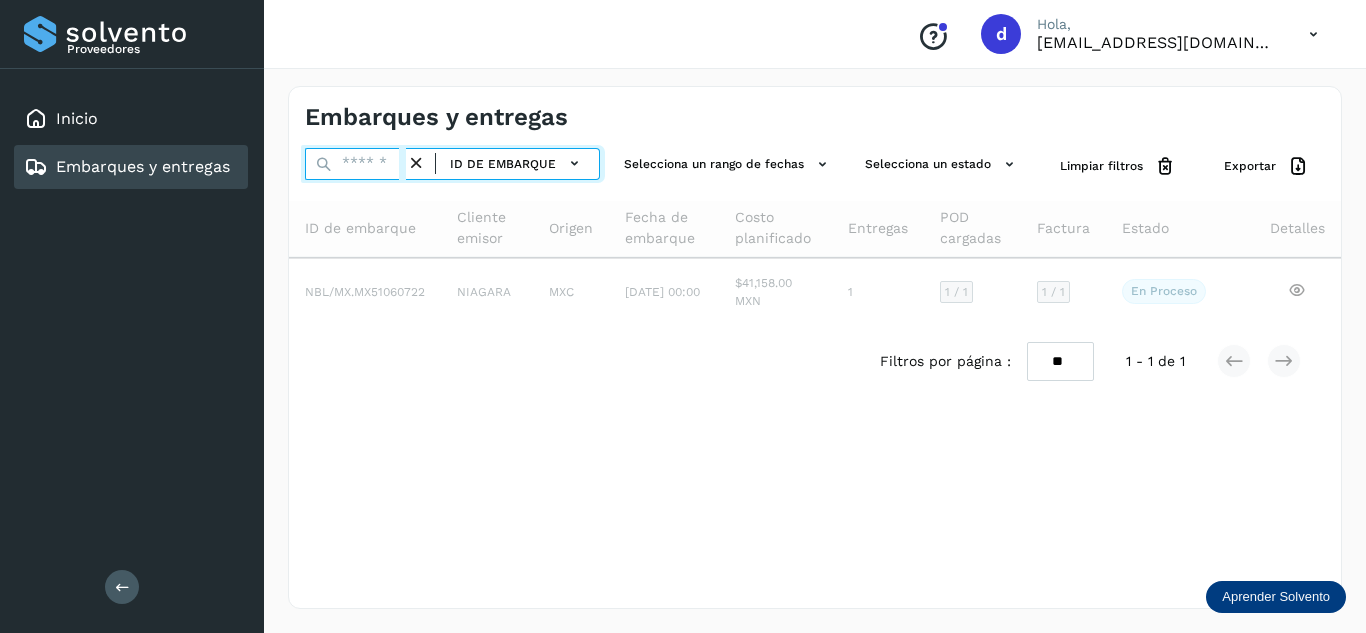 click at bounding box center [355, 164] 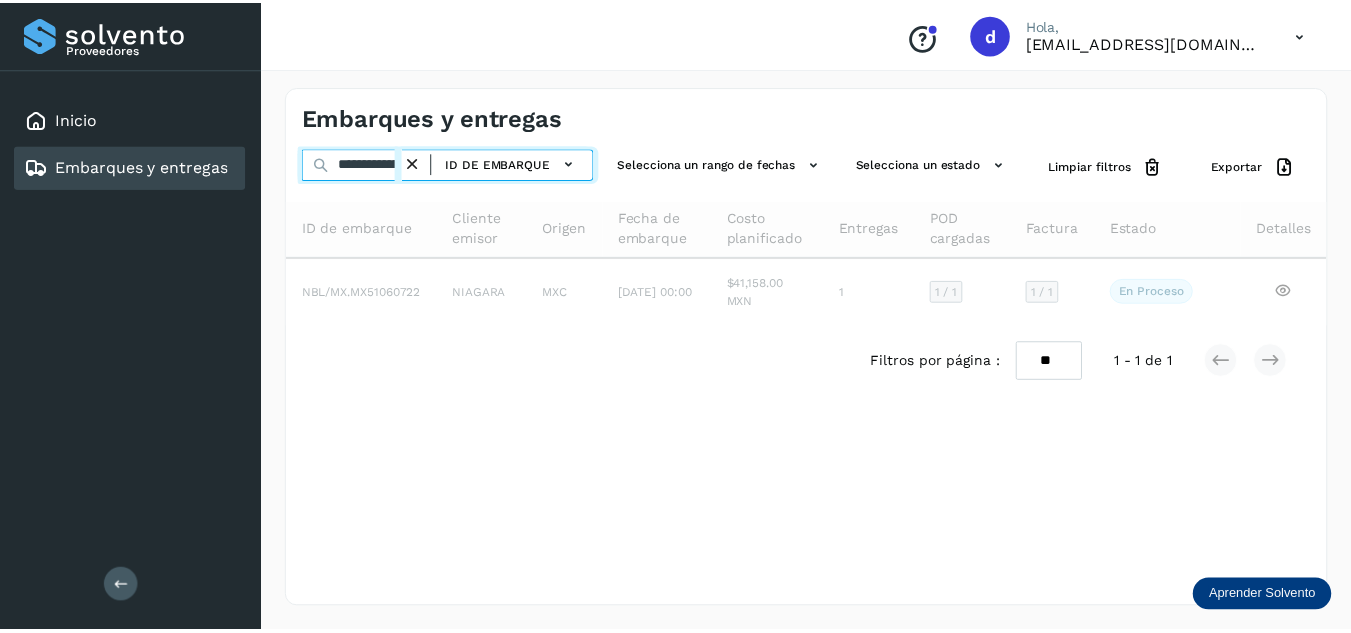 scroll, scrollTop: 0, scrollLeft: 73, axis: horizontal 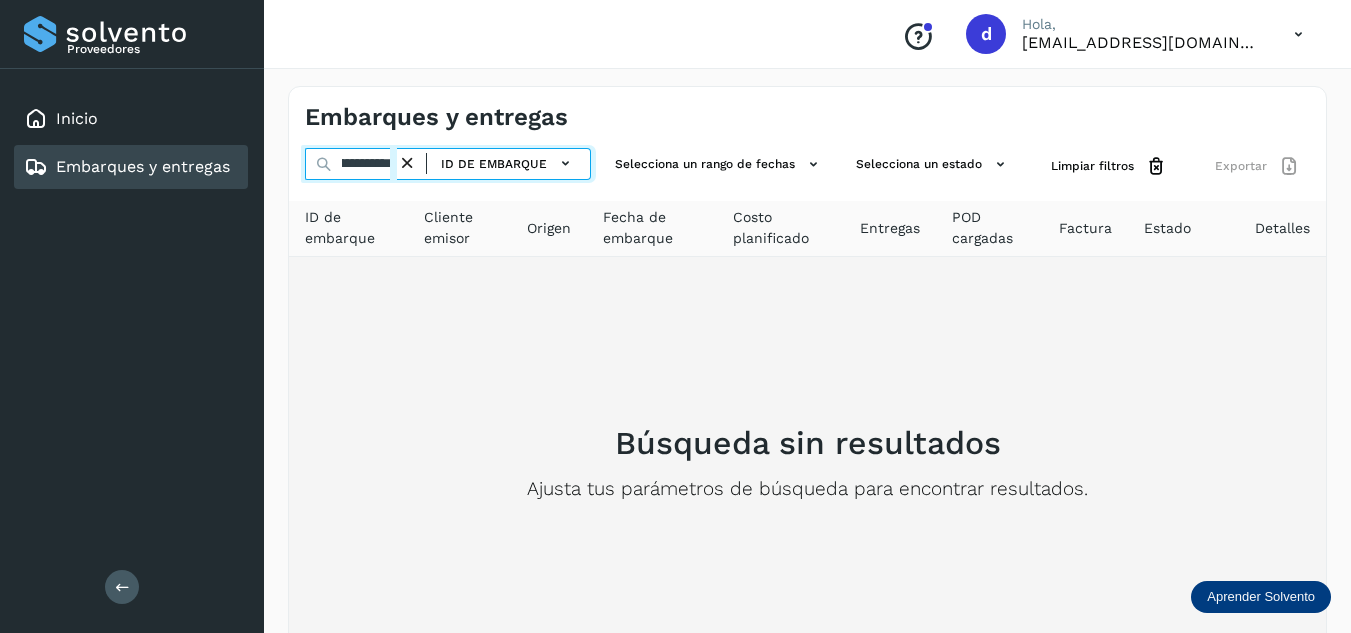 type on "**********" 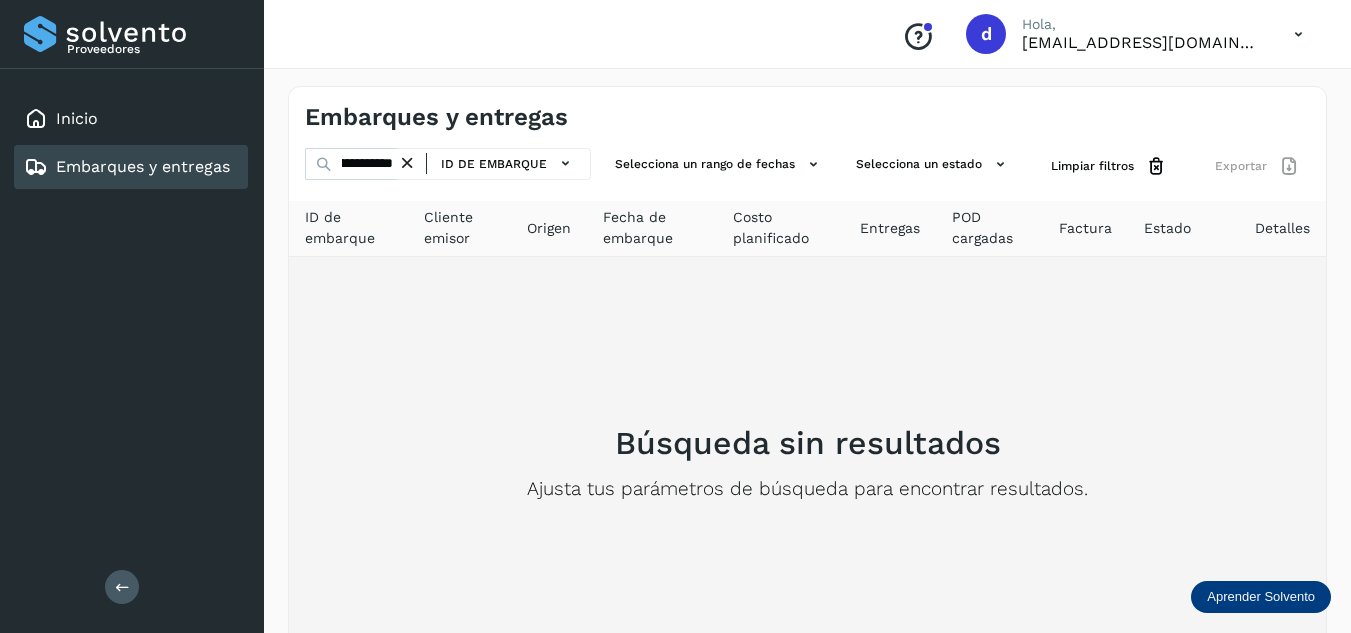 scroll, scrollTop: 0, scrollLeft: 0, axis: both 